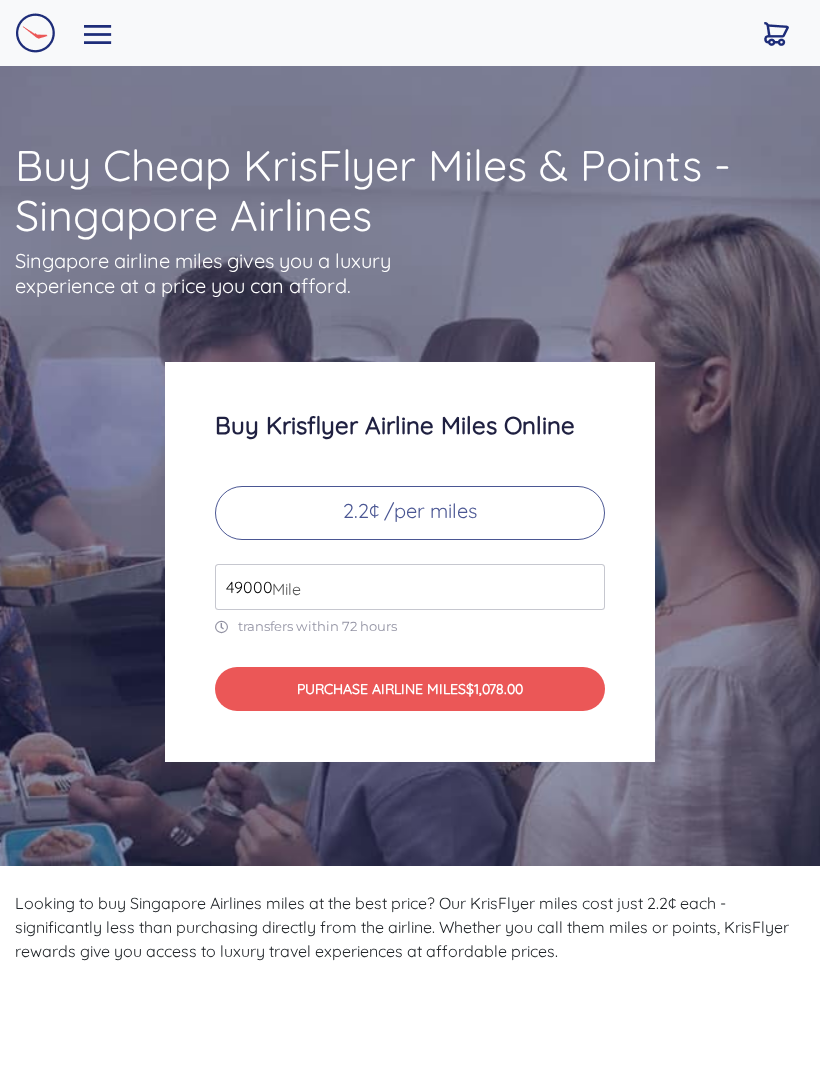 scroll, scrollTop: 0, scrollLeft: 0, axis: both 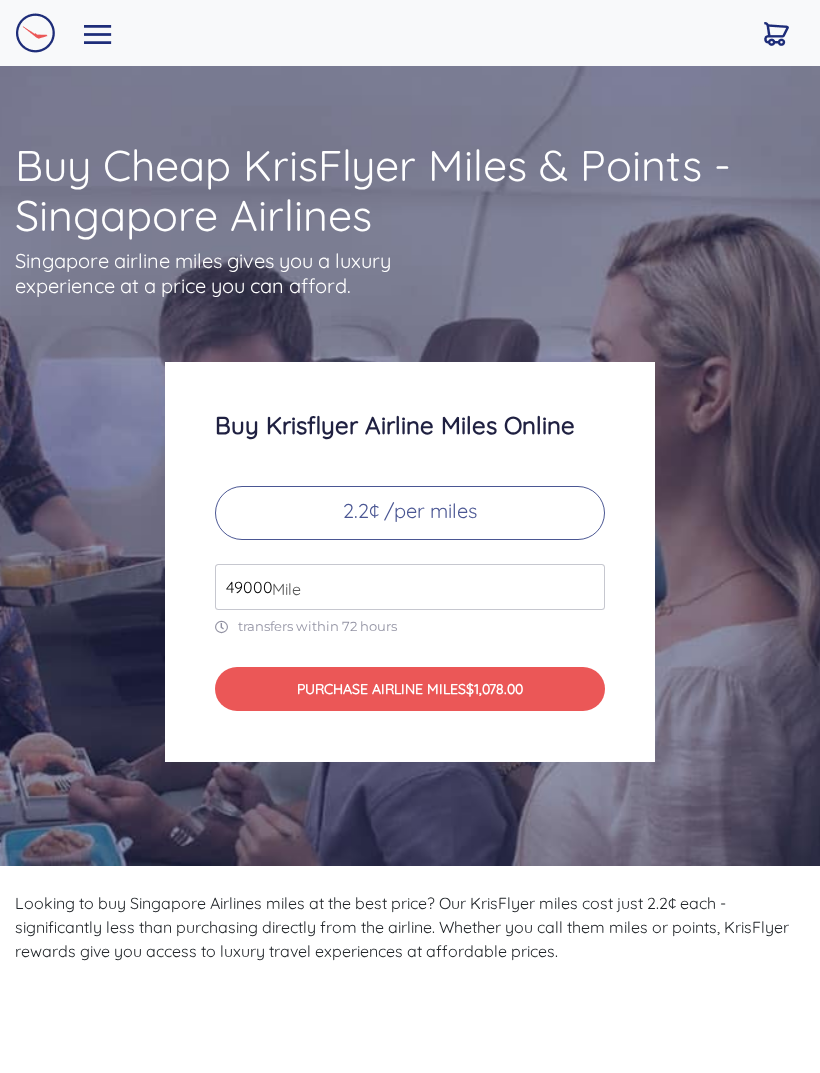 click on "49000" at bounding box center (410, 587) 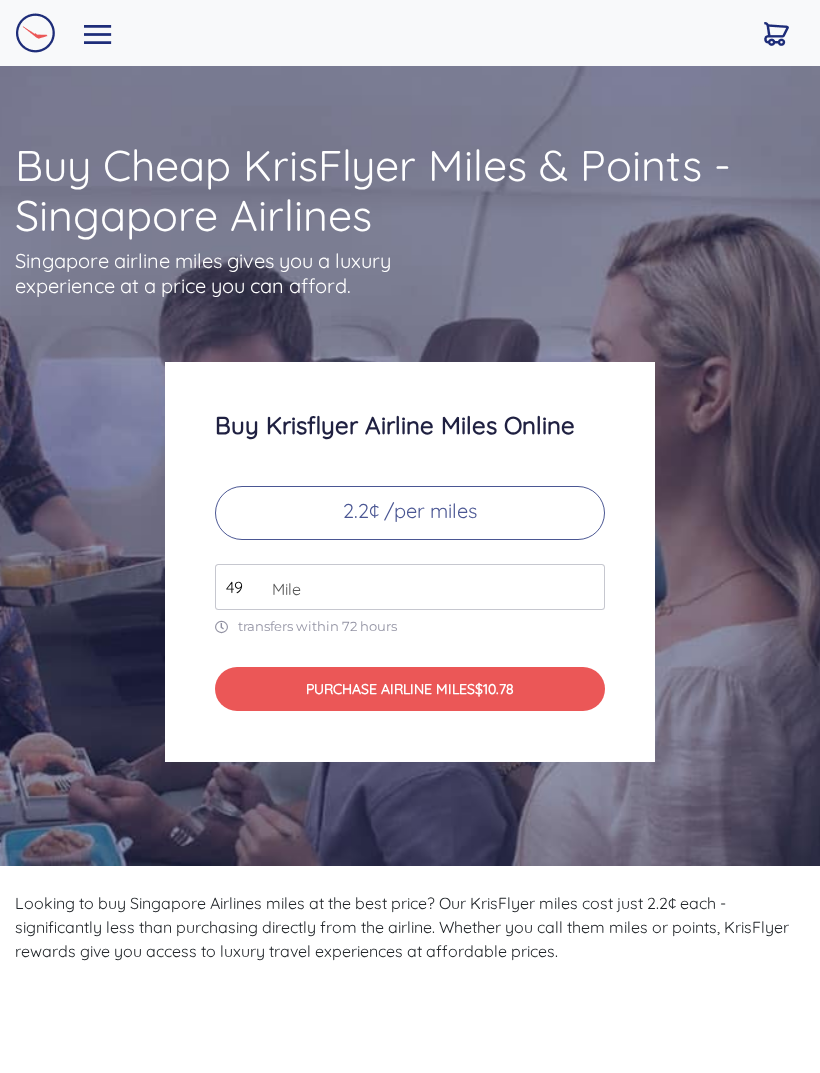 type on "4" 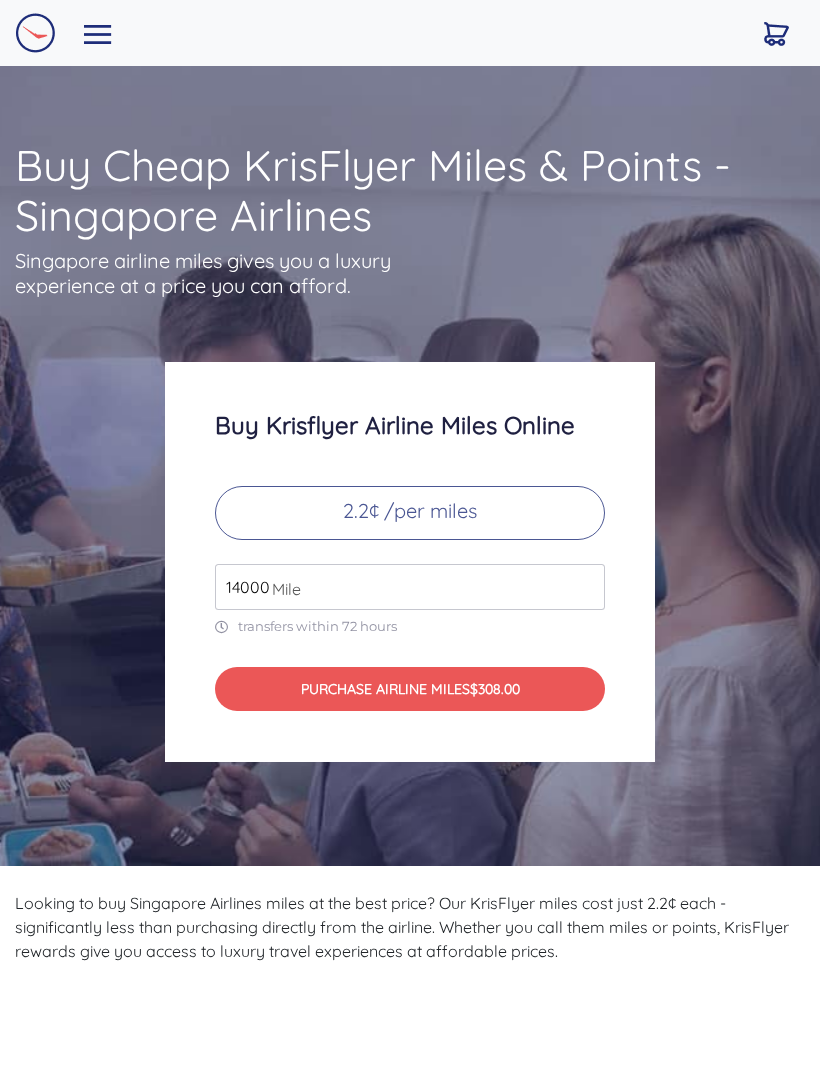 type on "14000" 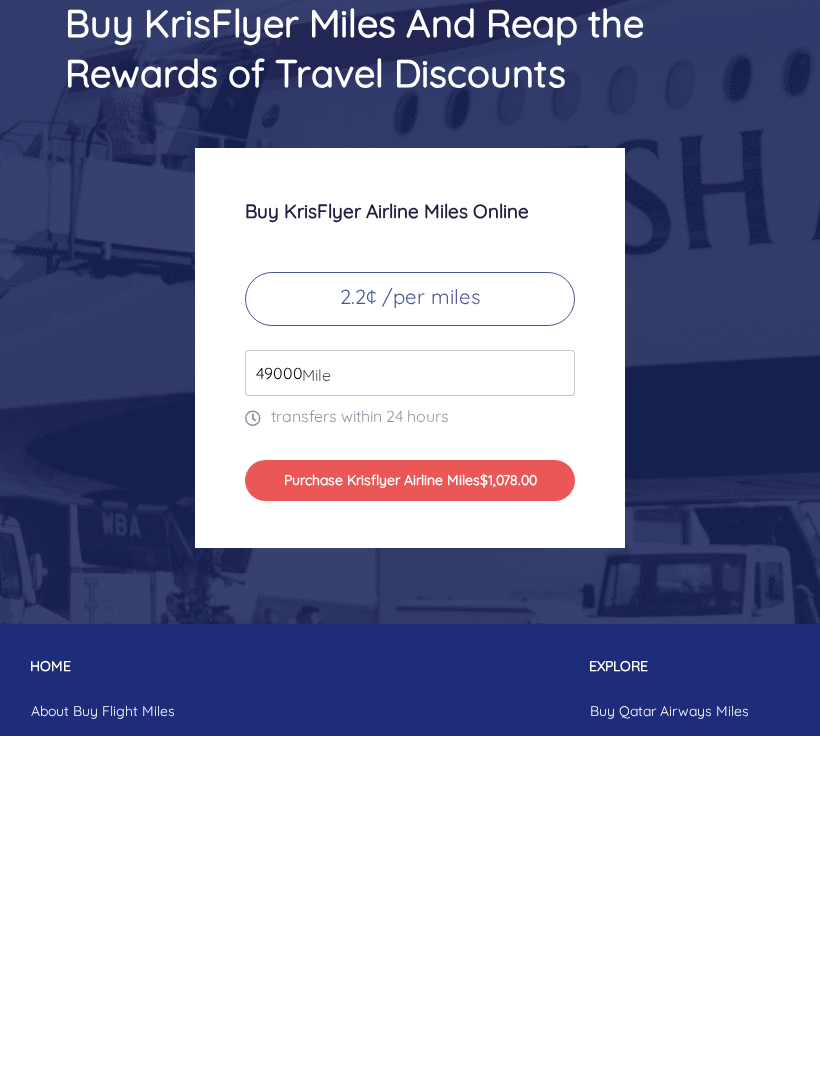 scroll, scrollTop: 9667, scrollLeft: 0, axis: vertical 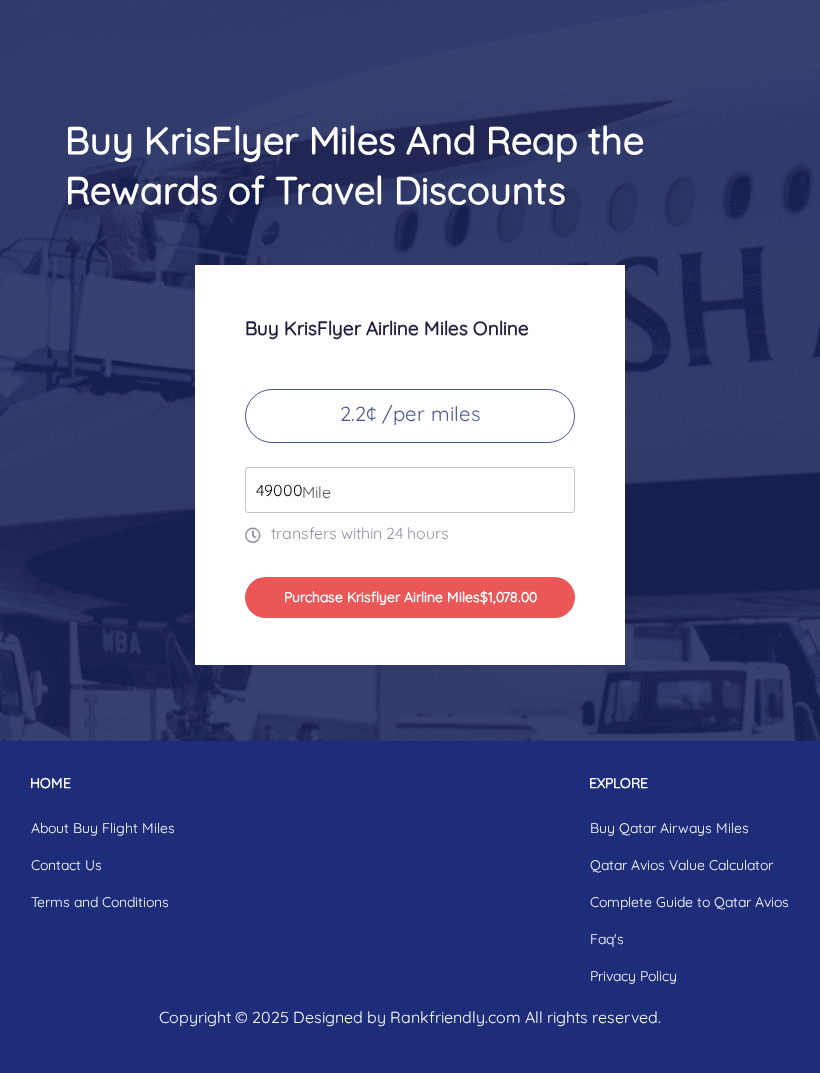 click on "49000" at bounding box center (410, 490) 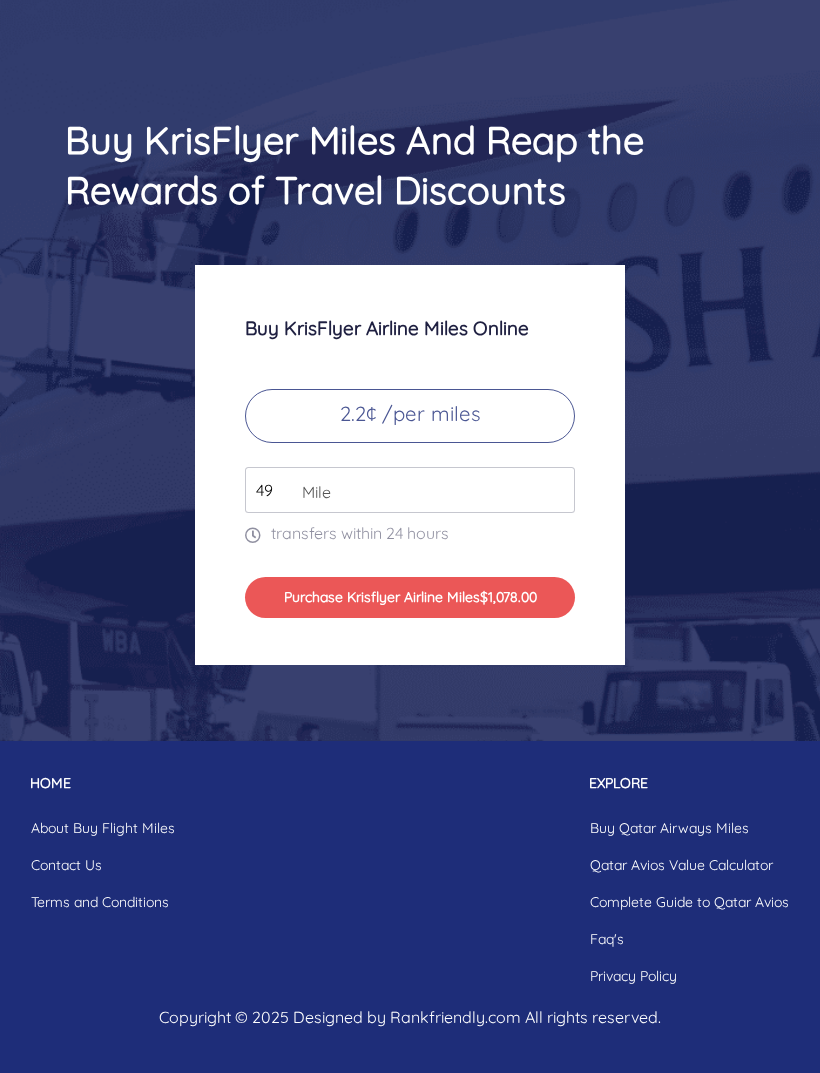 type on "4" 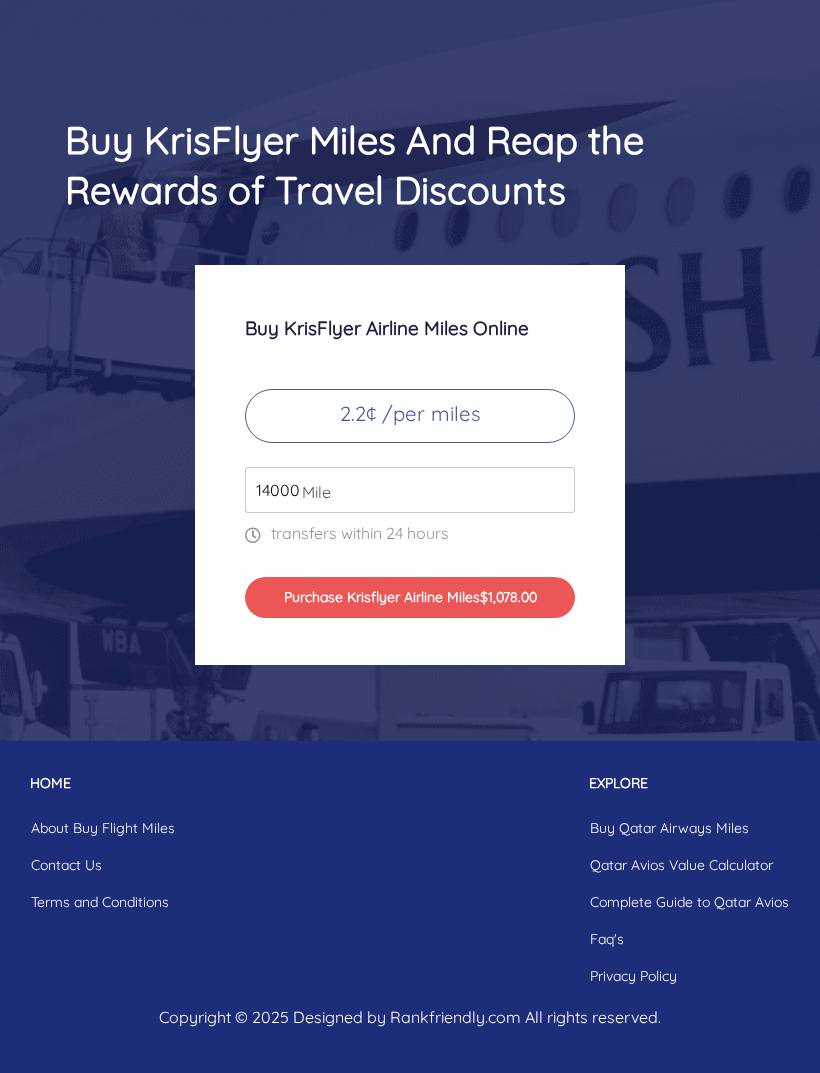 type on "14000" 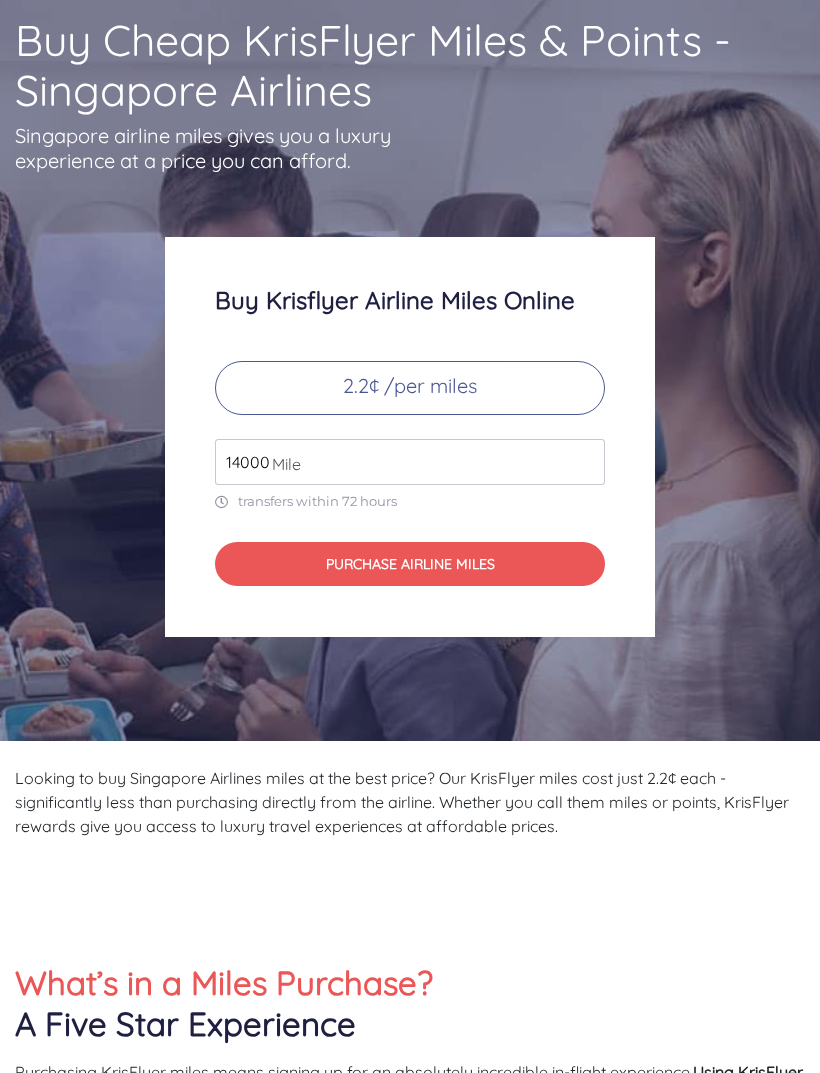 scroll, scrollTop: 0, scrollLeft: 0, axis: both 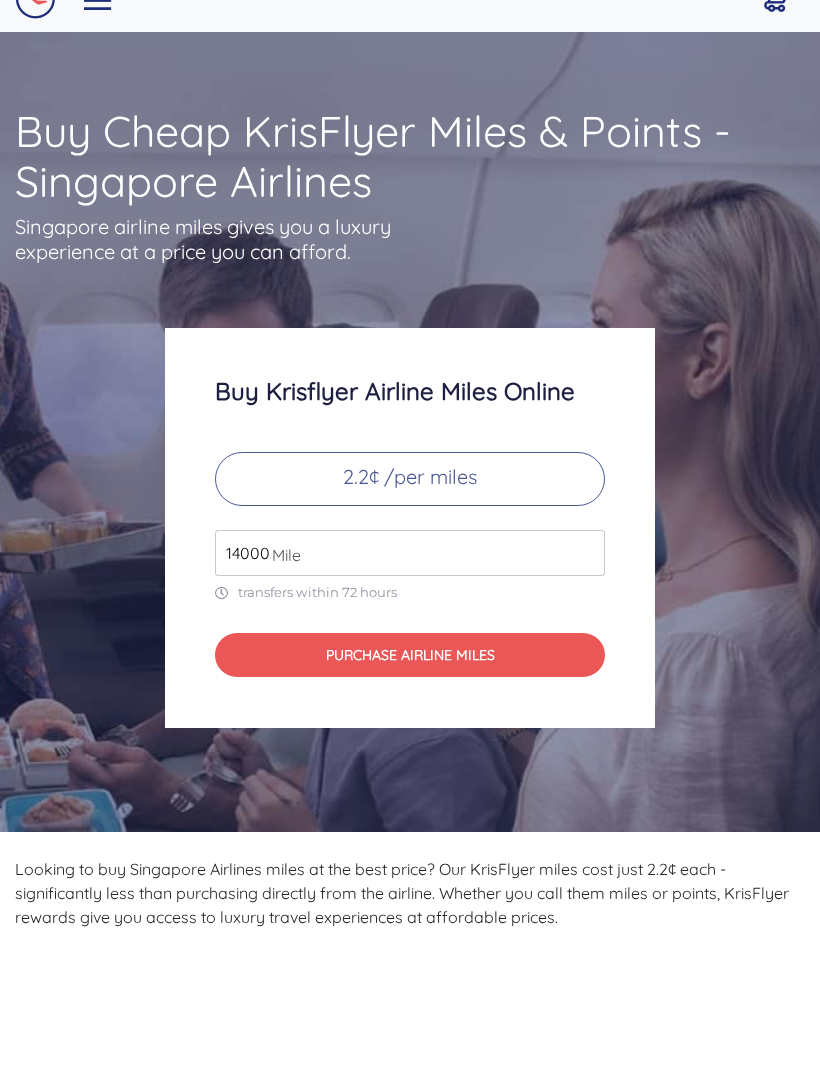 click on "PURCHASE AIRLINE MILES" at bounding box center (410, 689) 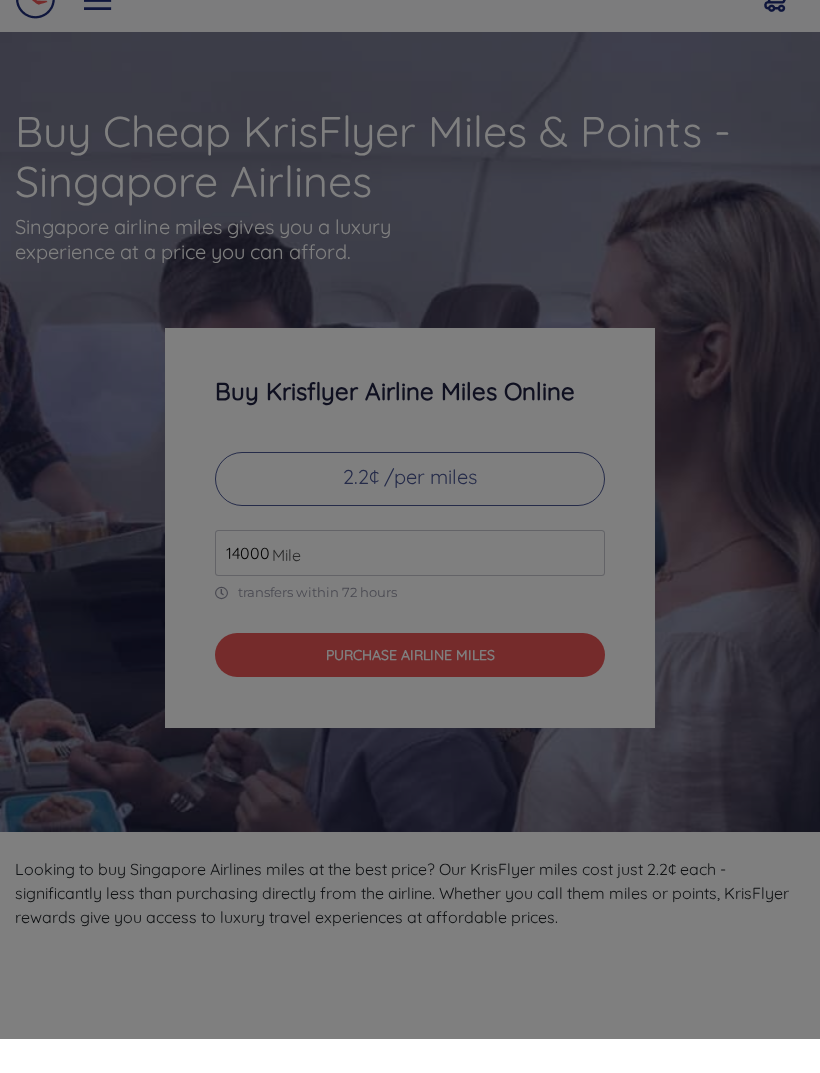 scroll, scrollTop: 34, scrollLeft: 0, axis: vertical 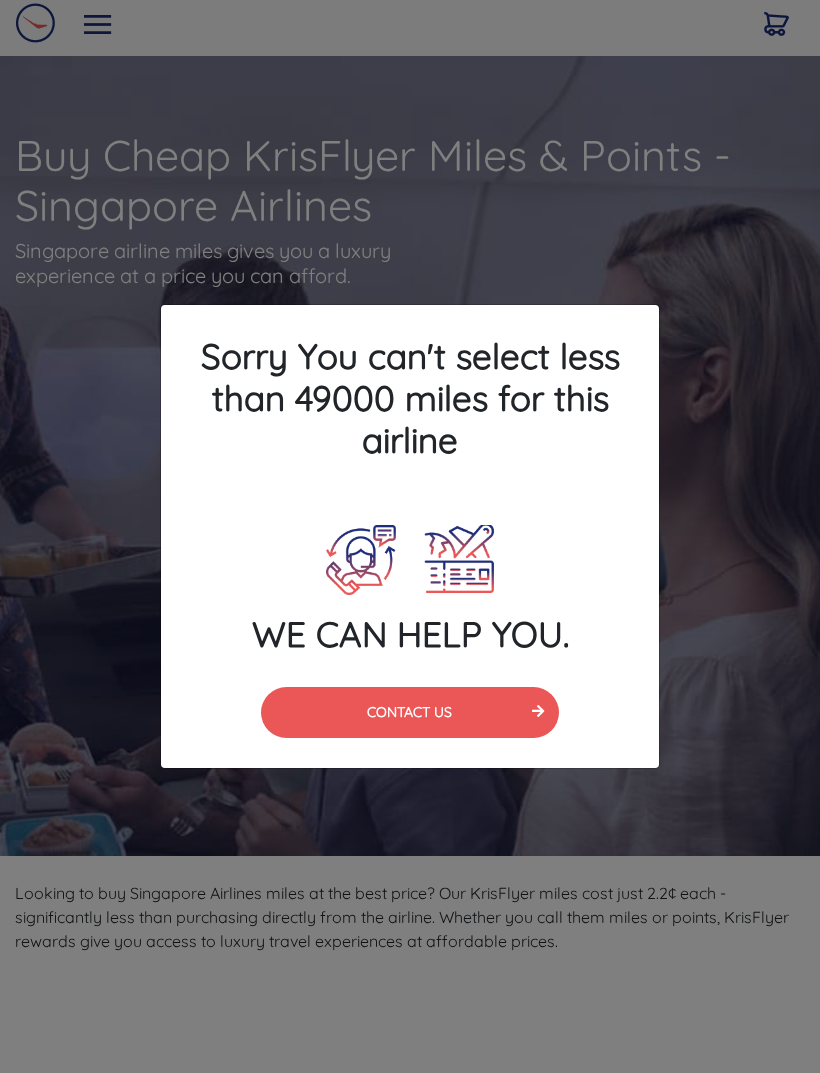 click on "WE CAN HELP YOU." at bounding box center (410, 589) 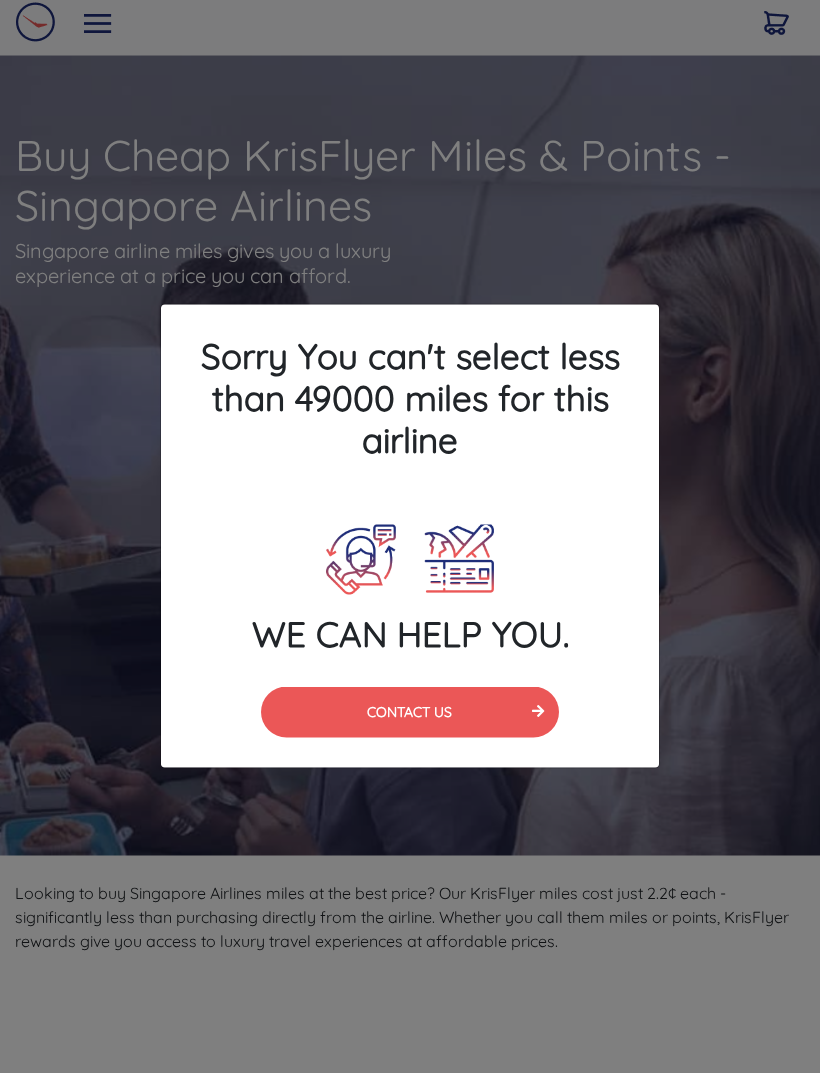 scroll, scrollTop: 0, scrollLeft: 0, axis: both 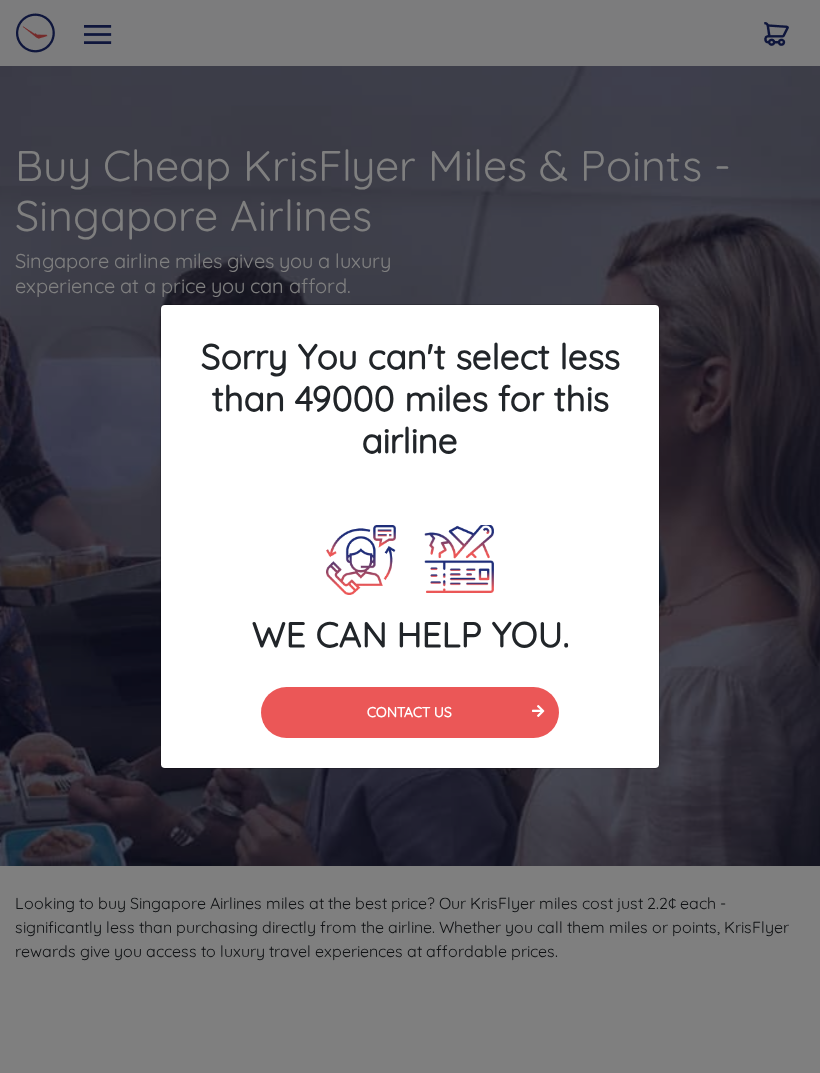 click on "Sorry You can't select less than 49000 miles for this airline
WE CAN HELP YOU.
CONTACT US" at bounding box center (410, 536) 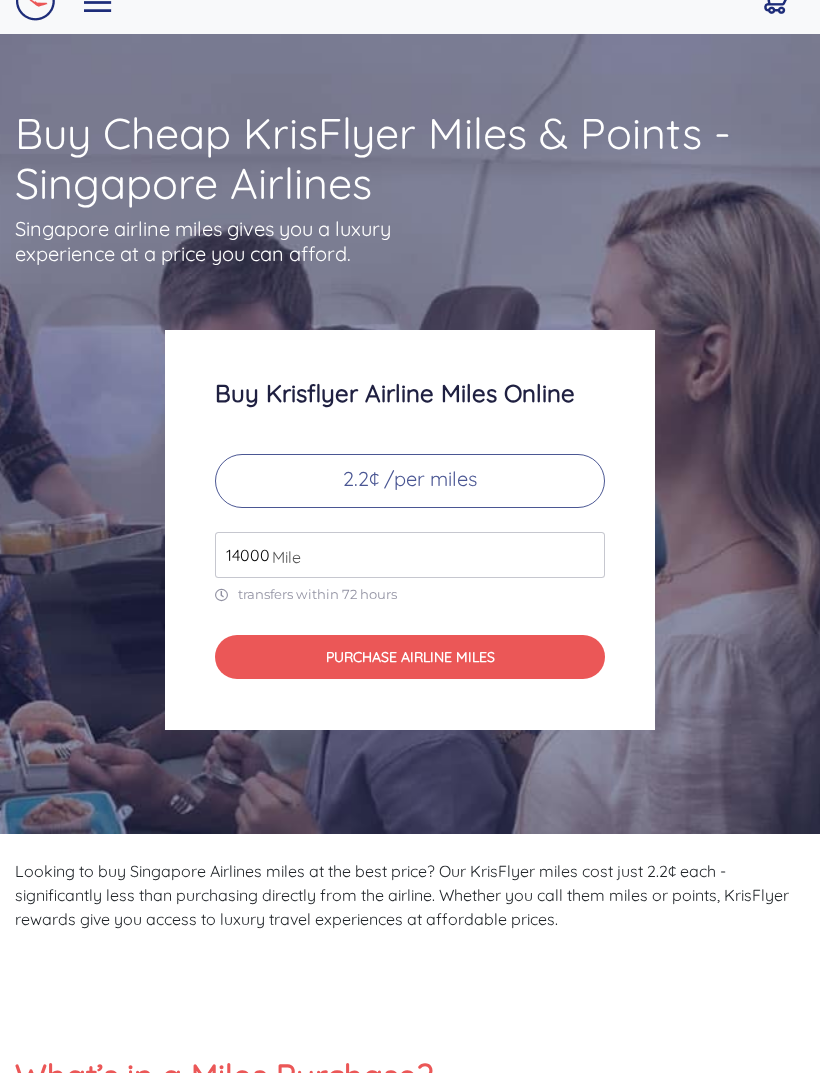 scroll, scrollTop: 0, scrollLeft: 0, axis: both 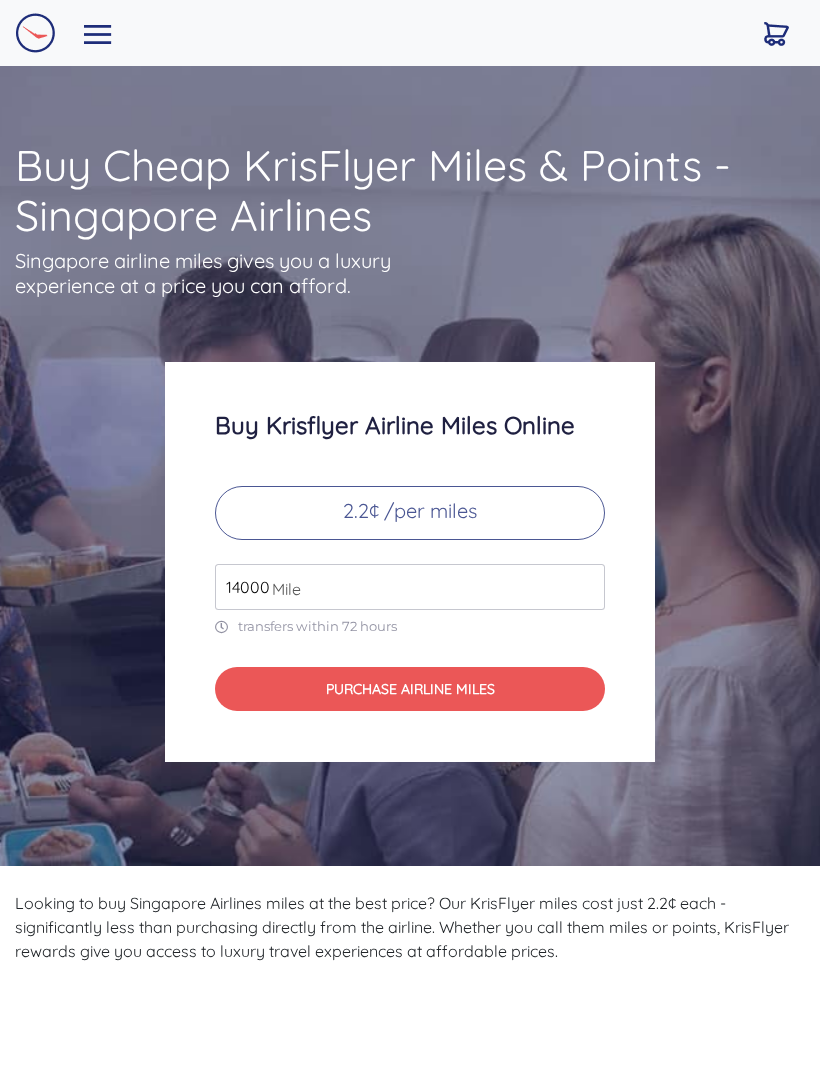 click at bounding box center (98, 34) 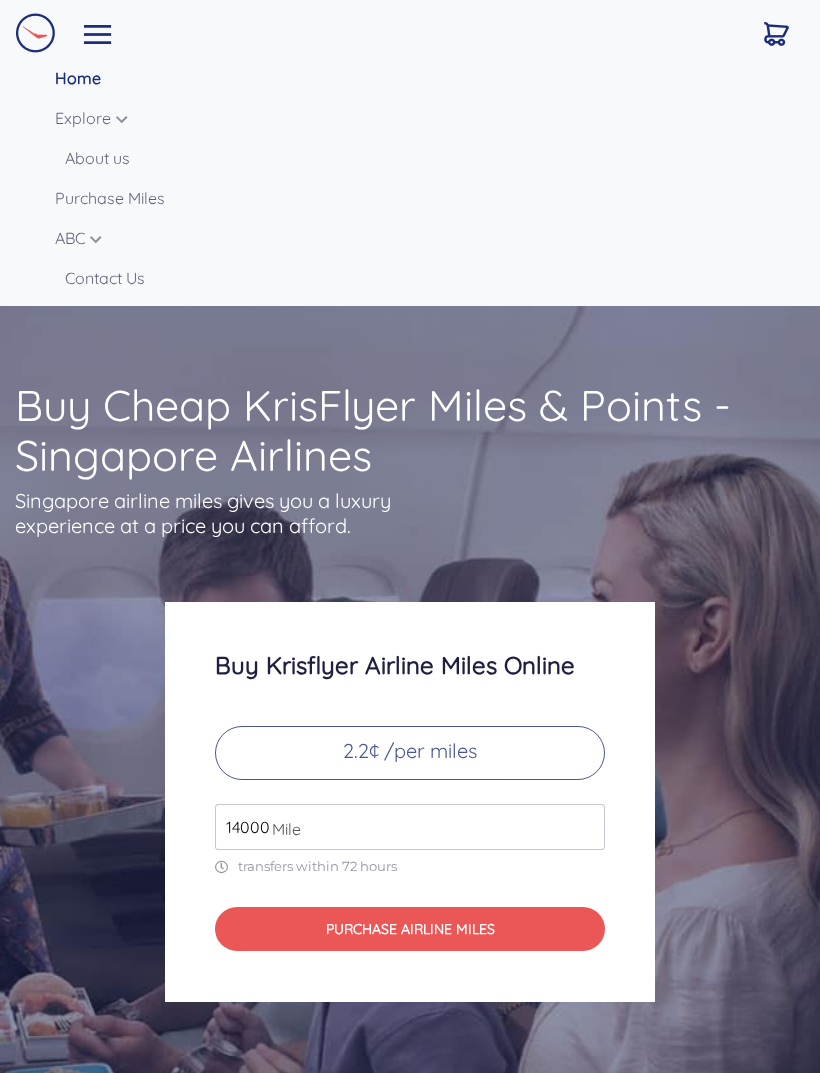 click on "Purchase Miles" at bounding box center (430, 198) 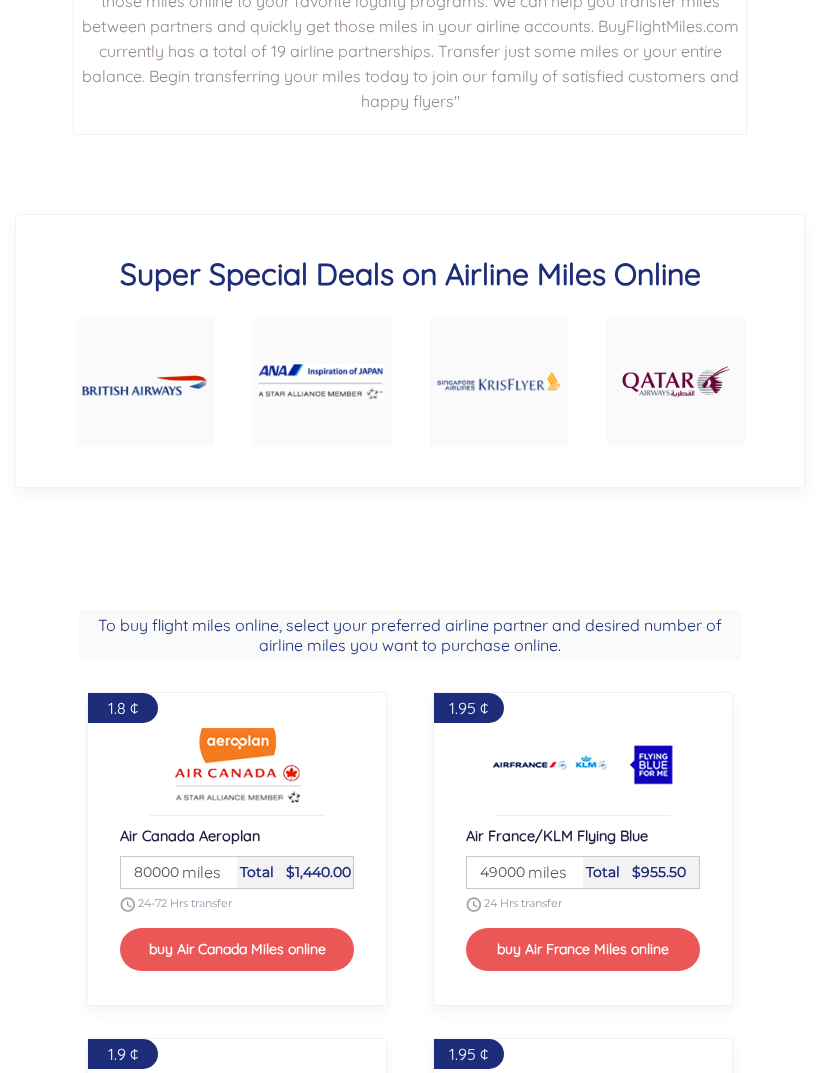 scroll, scrollTop: 1086, scrollLeft: 0, axis: vertical 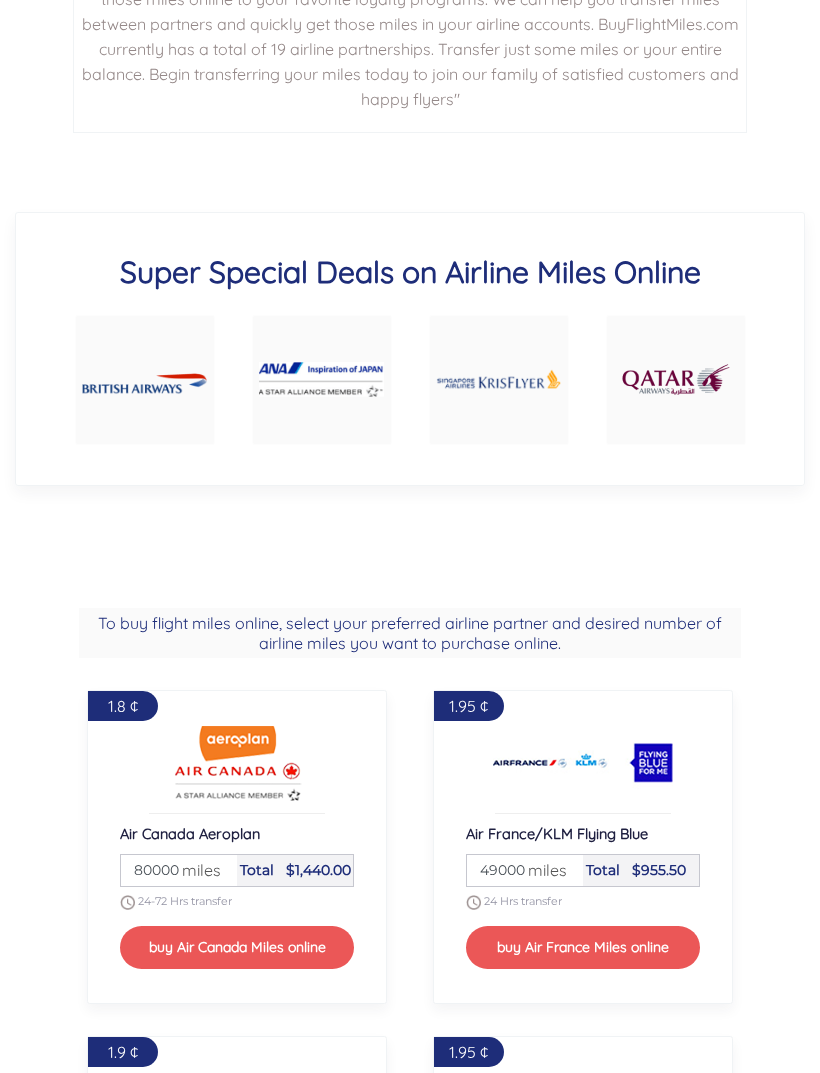 click at bounding box center [498, 379] 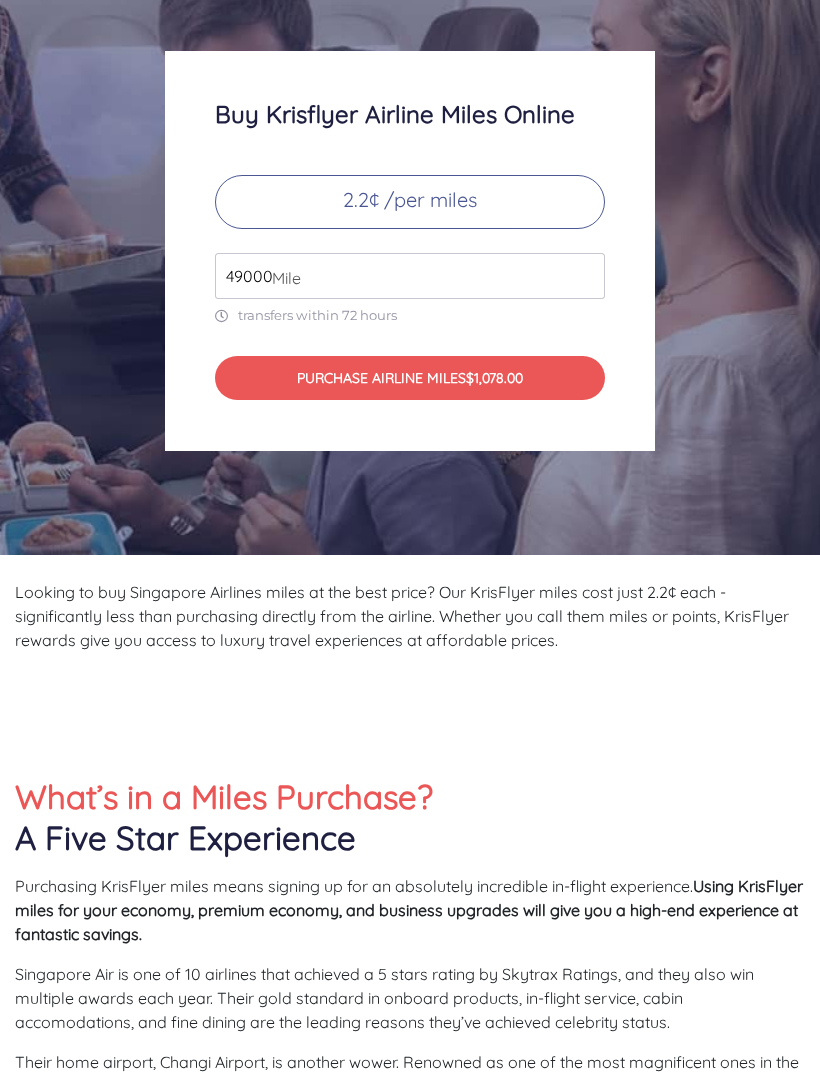 scroll, scrollTop: 255, scrollLeft: 0, axis: vertical 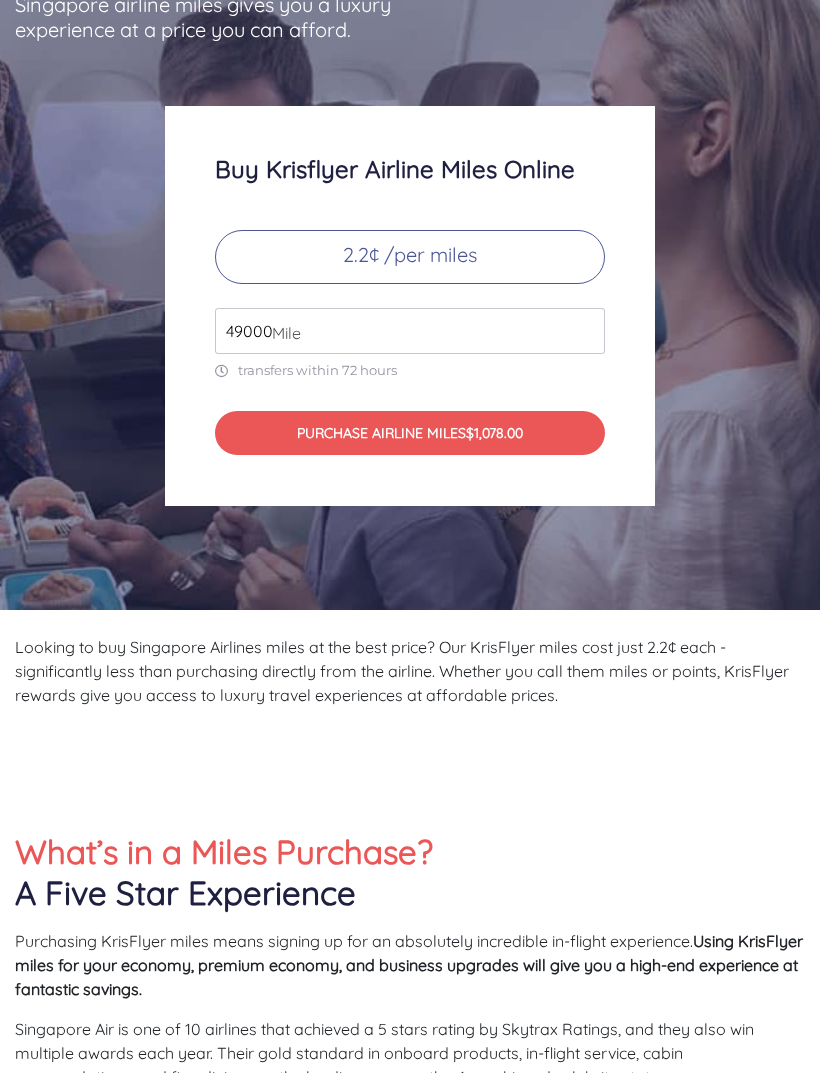 click on "2.2¢ /per miles" at bounding box center (410, 258) 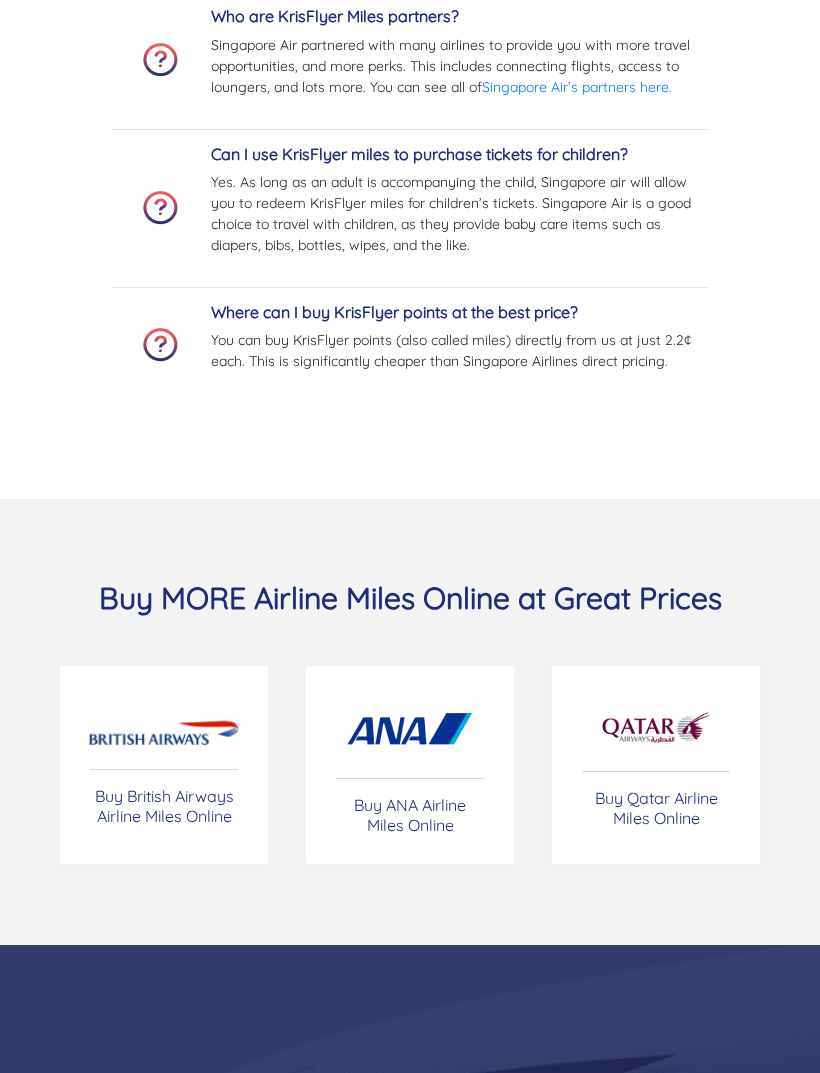 scroll, scrollTop: 8713, scrollLeft: 0, axis: vertical 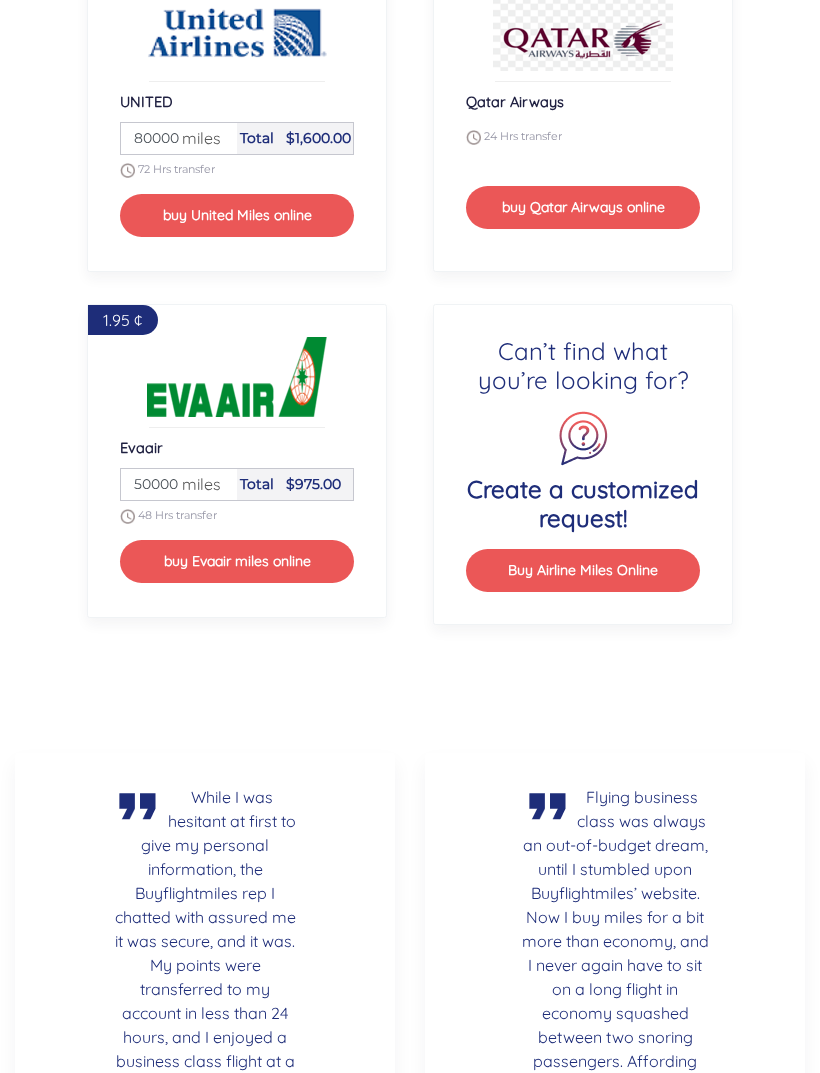 click on "Buy Airline Miles Online" at bounding box center (583, 571) 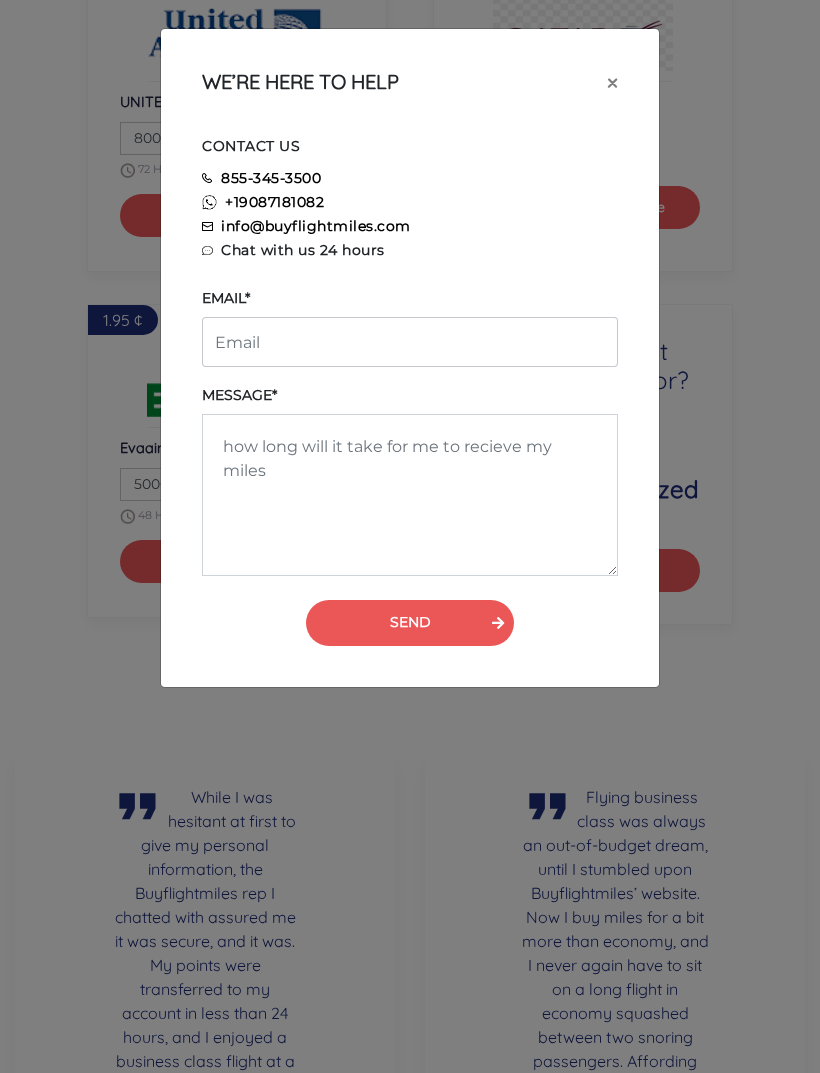 click on "EMAIL*" at bounding box center (410, 326) 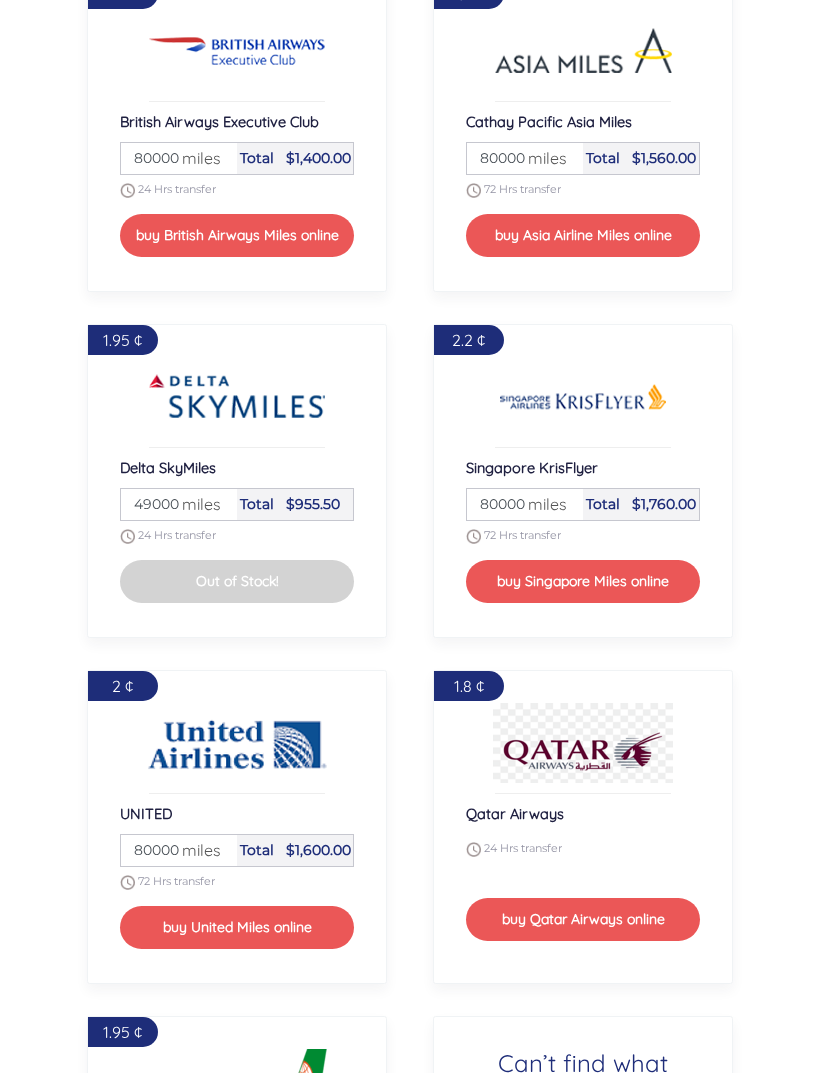 scroll, scrollTop: 2490, scrollLeft: 0, axis: vertical 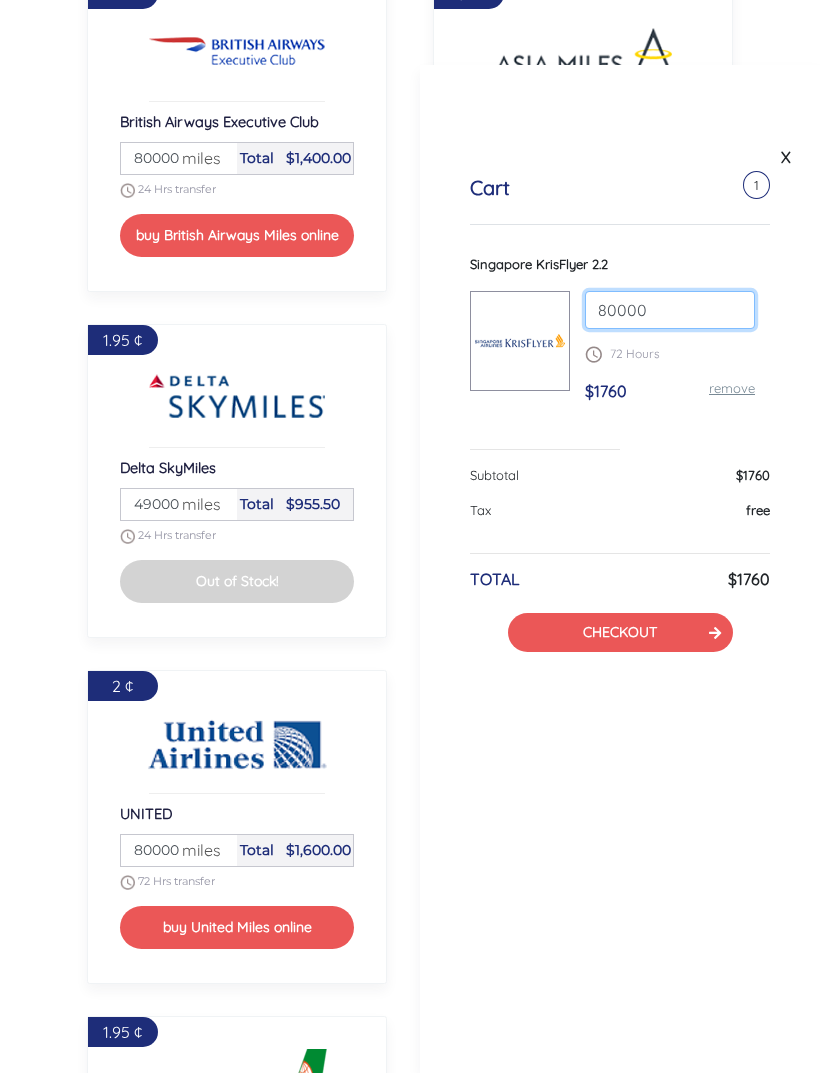 click on "80000" at bounding box center [670, 310] 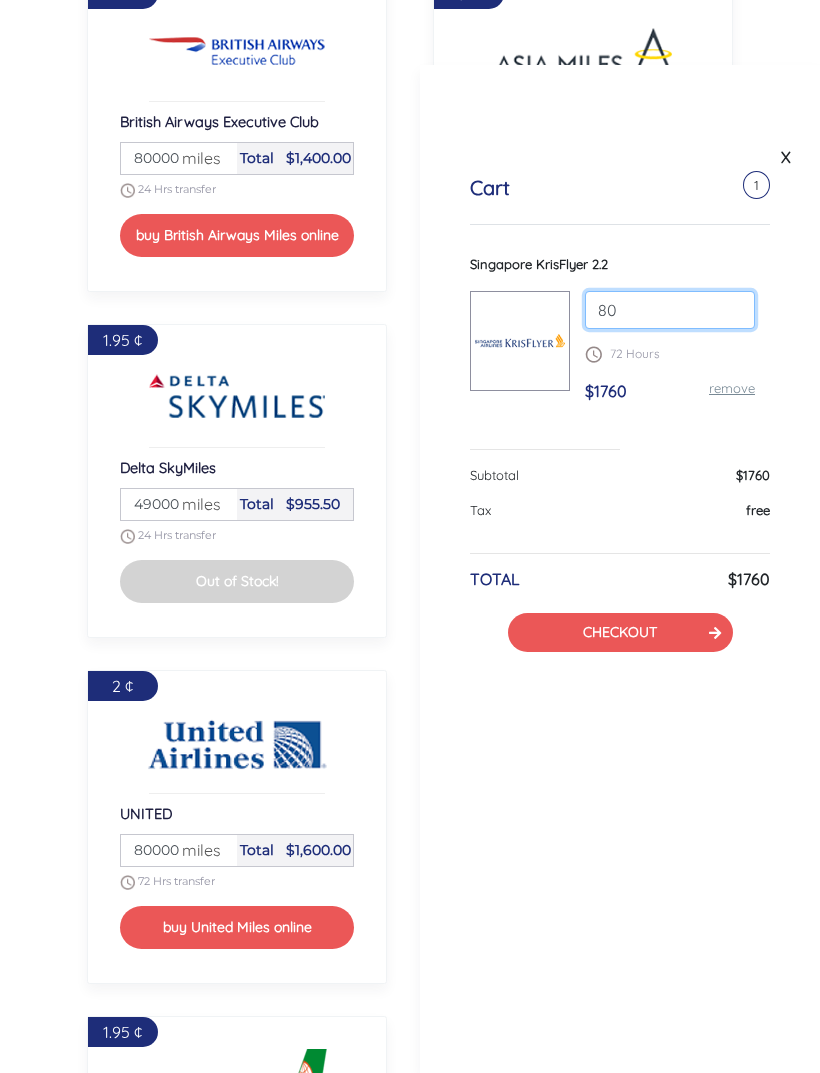 type on "8" 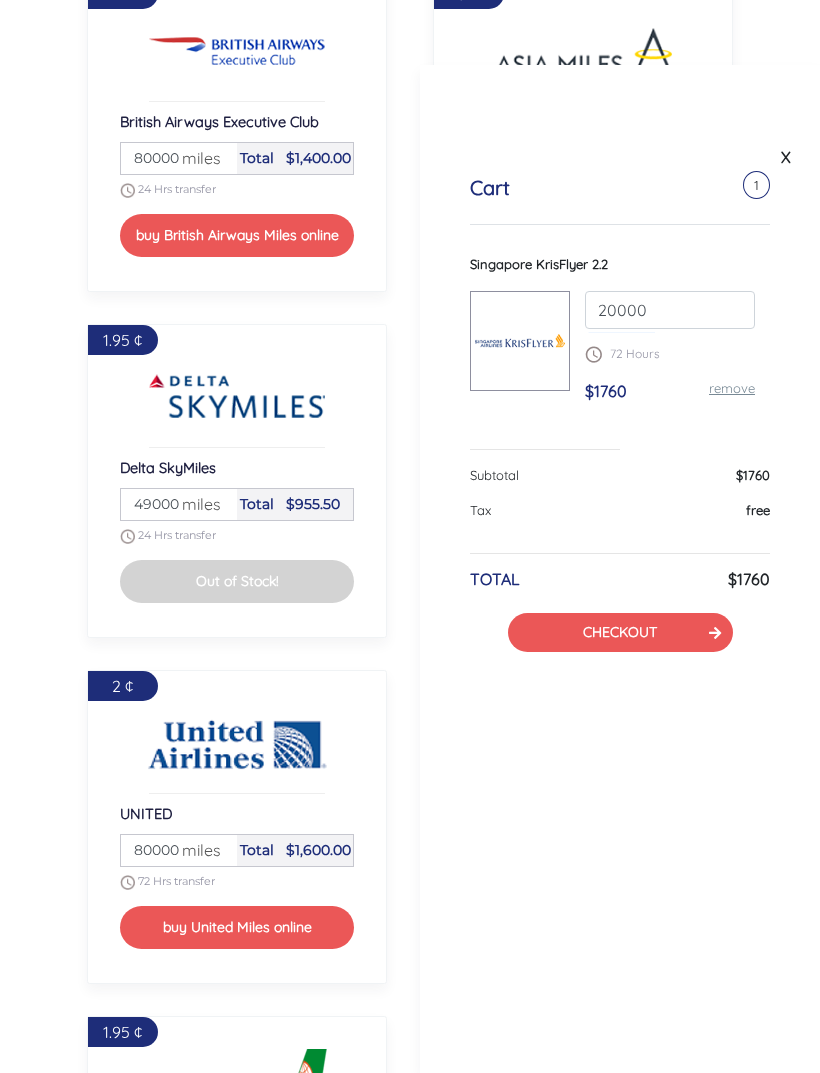click on "Subtotal
$1760" at bounding box center [620, 484] 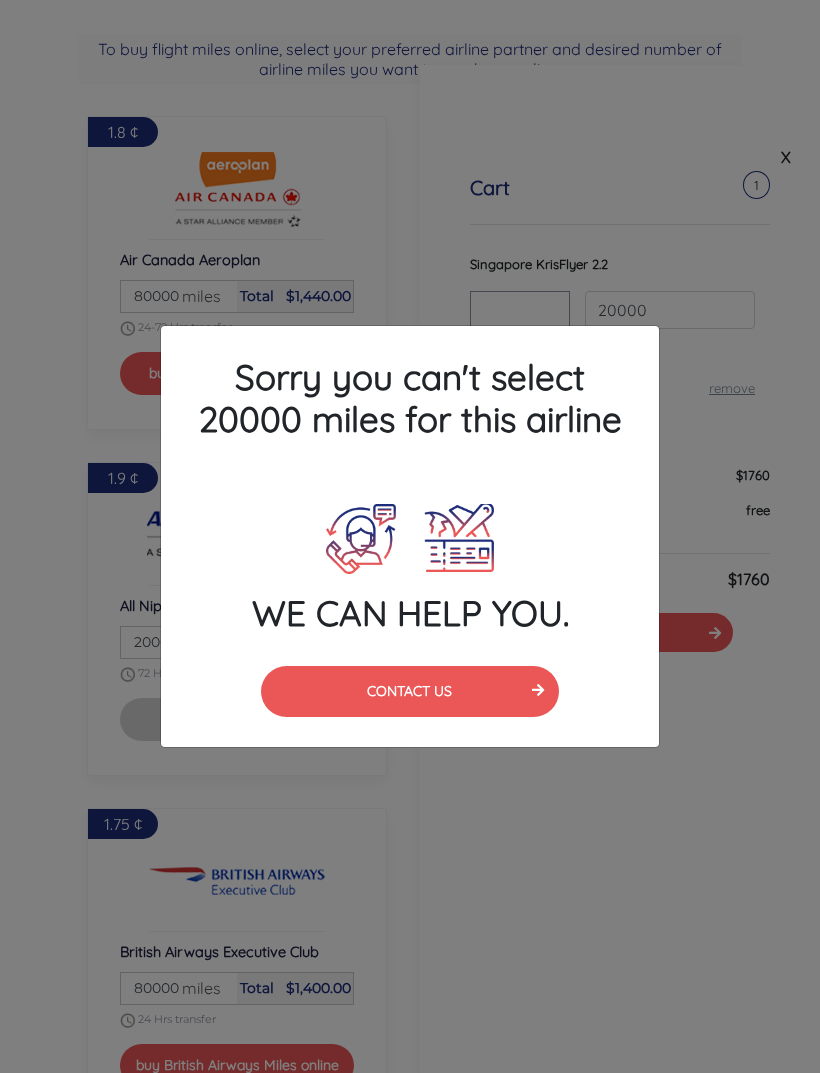 scroll, scrollTop: 1659, scrollLeft: 0, axis: vertical 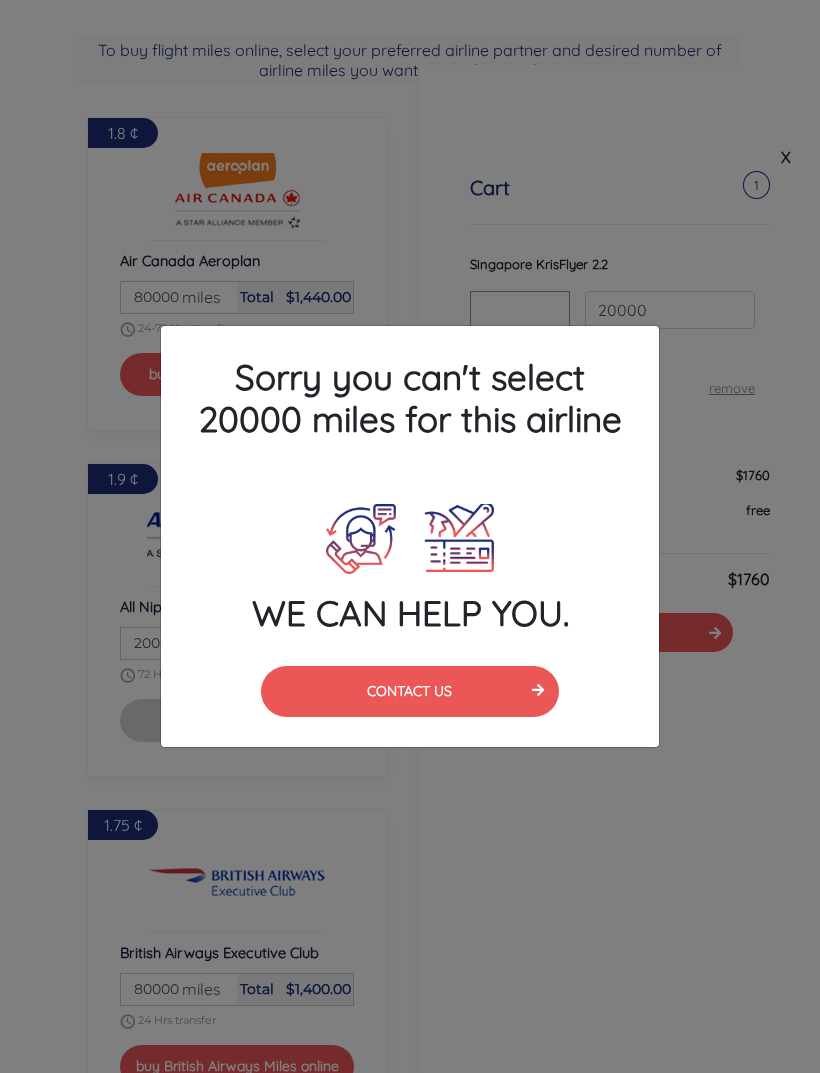 click on "CONTACT US" at bounding box center [410, 691] 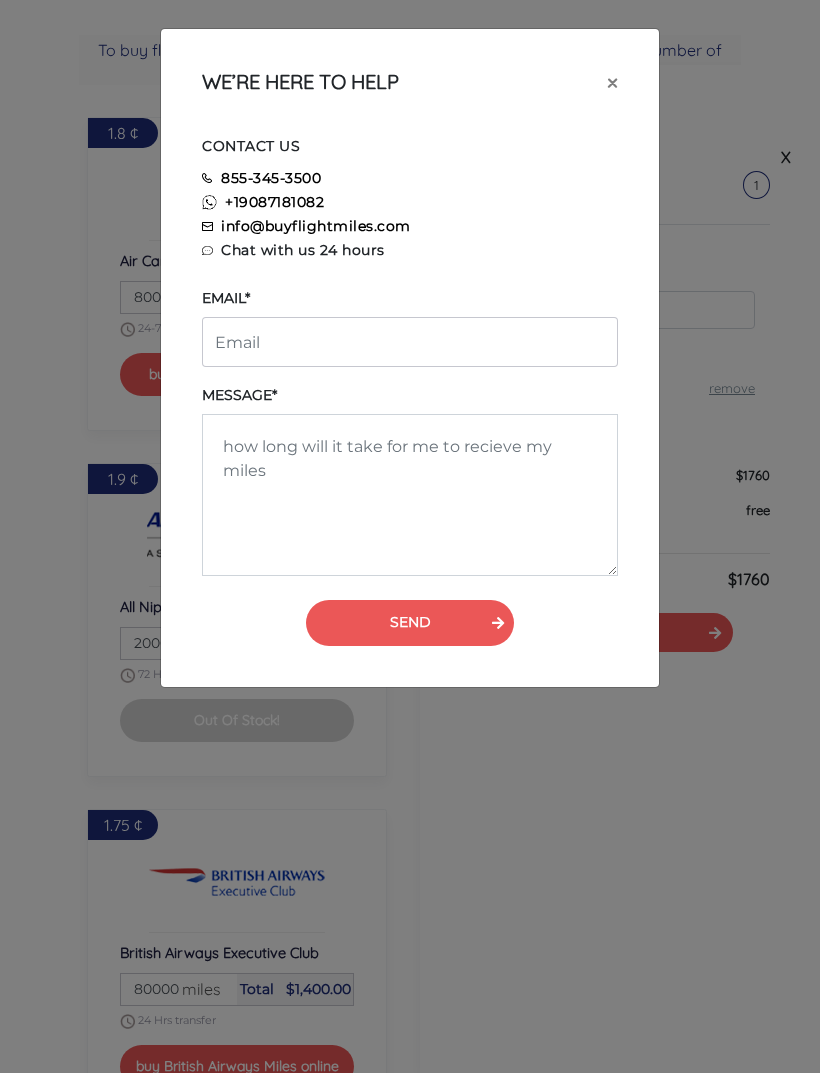 click on "×" at bounding box center [612, 82] 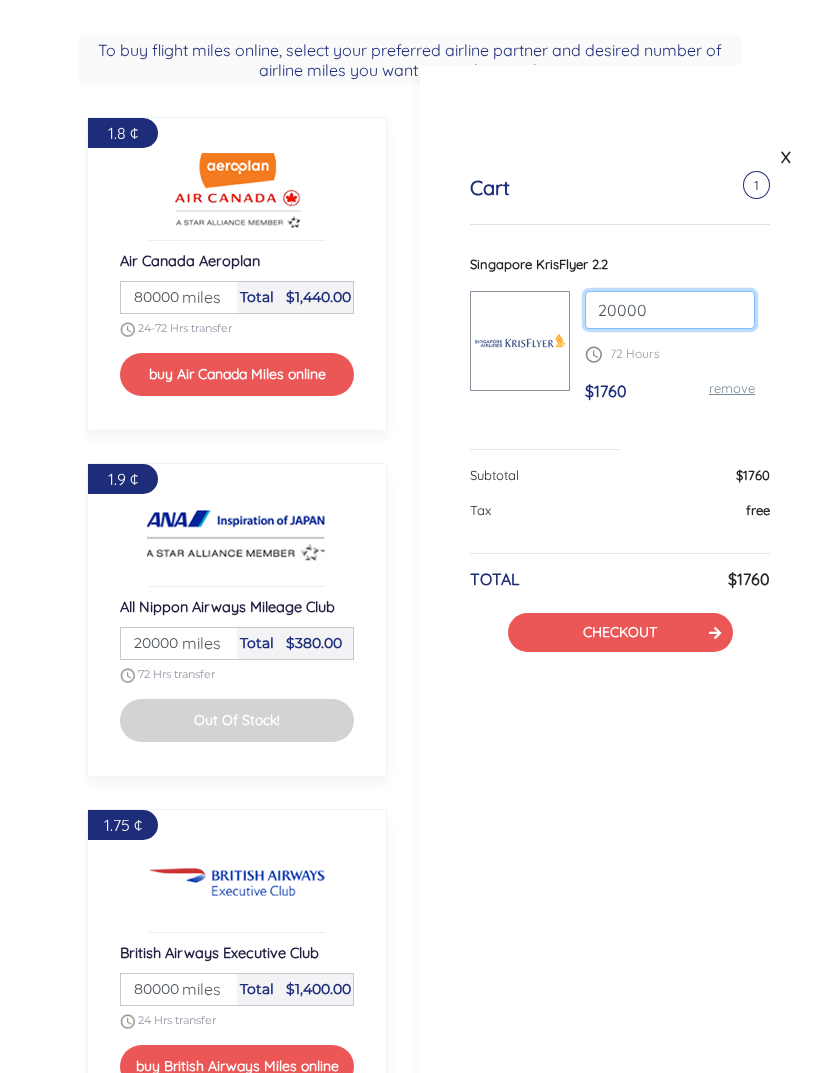 click on "20000" at bounding box center [670, 310] 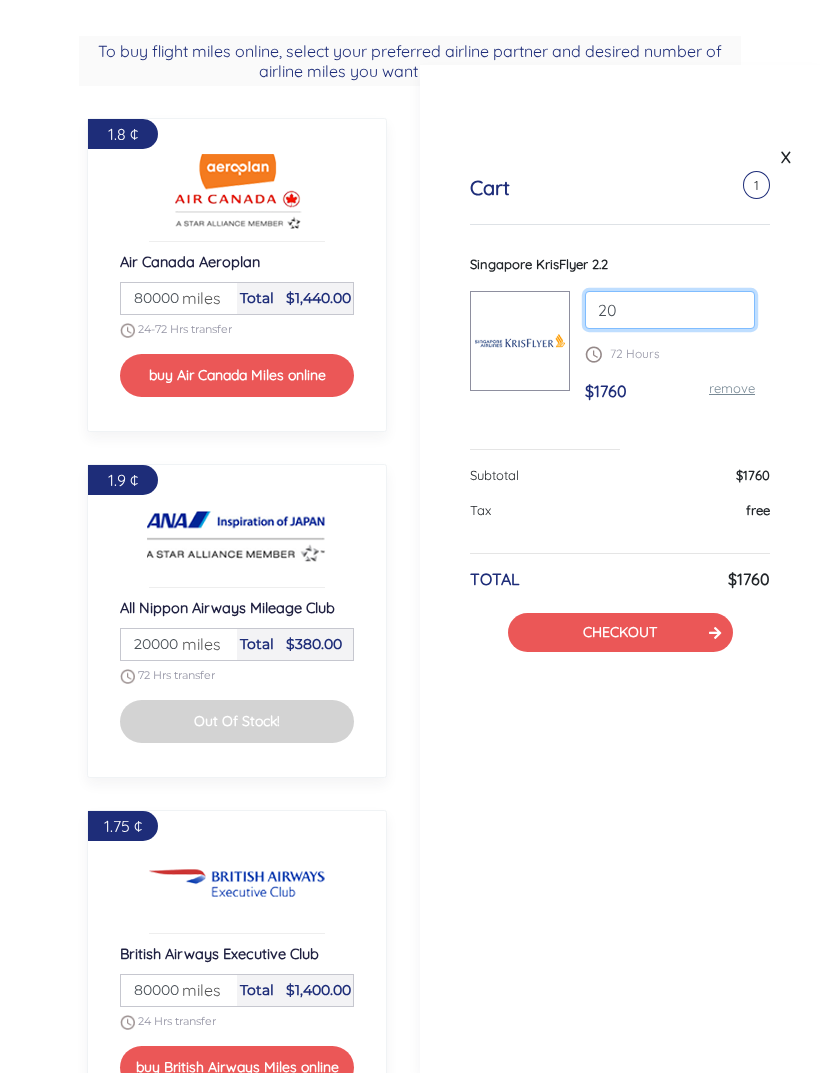 type on "2" 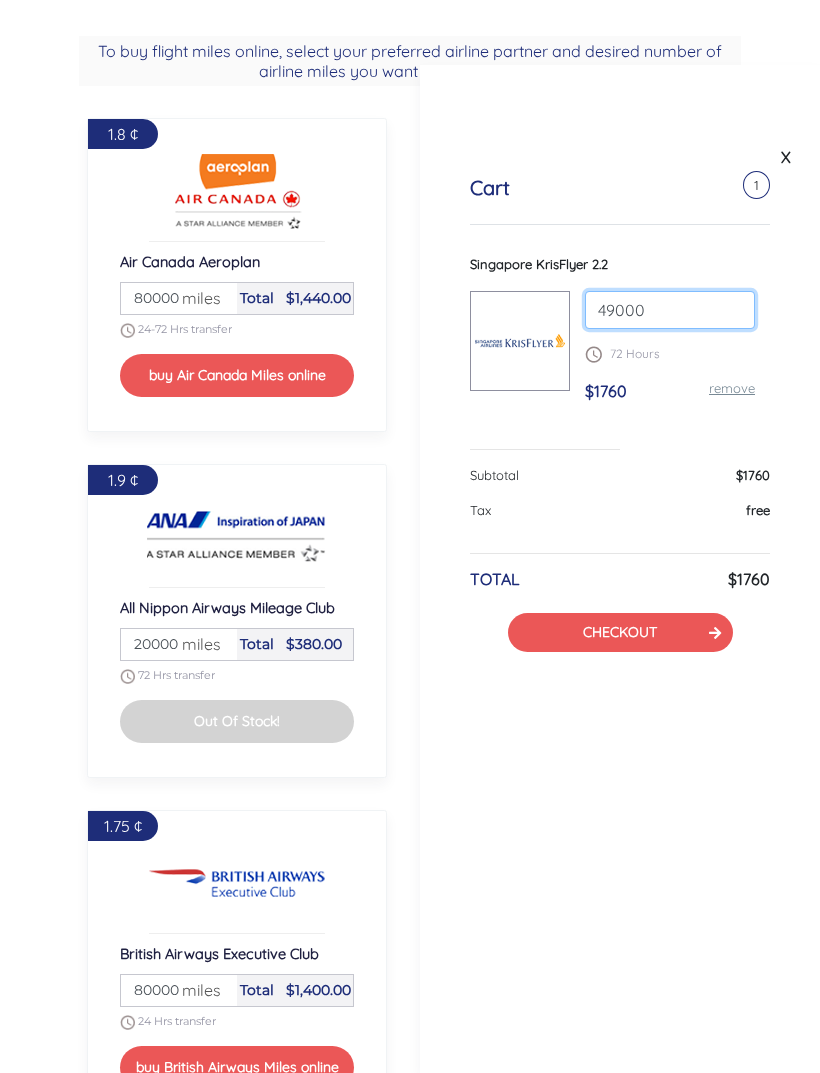 type on "49000" 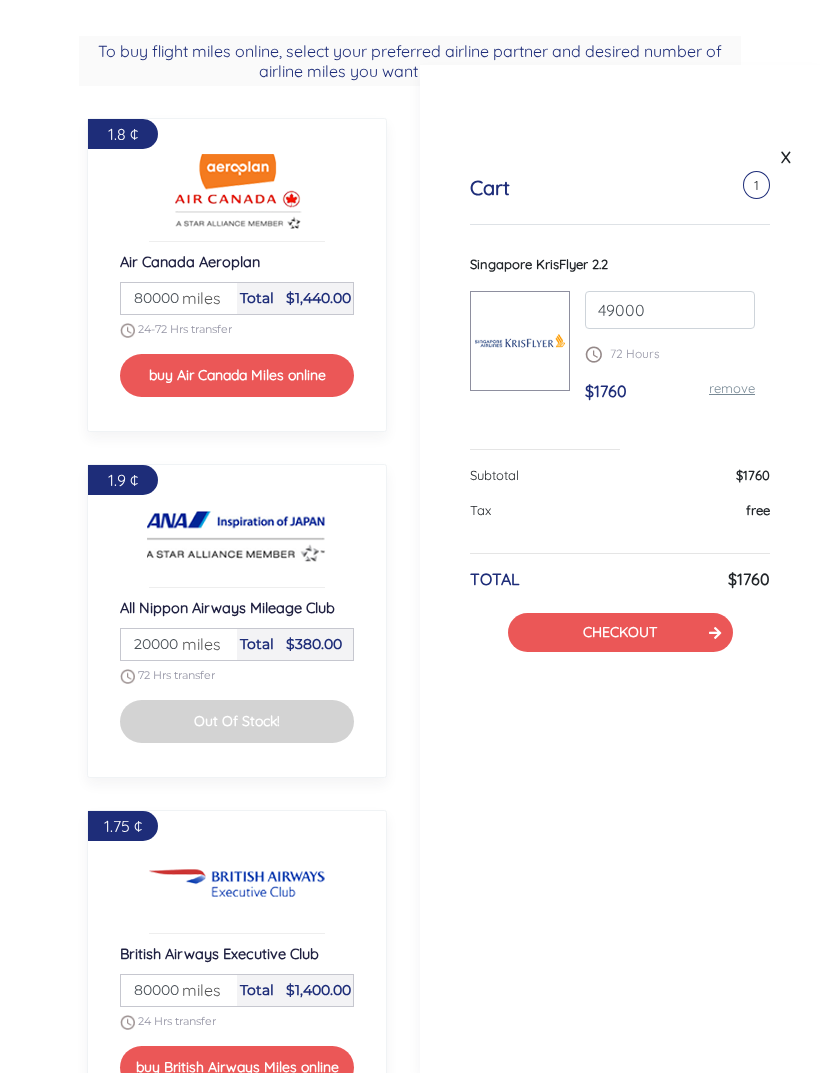 scroll, scrollTop: 1659, scrollLeft: 0, axis: vertical 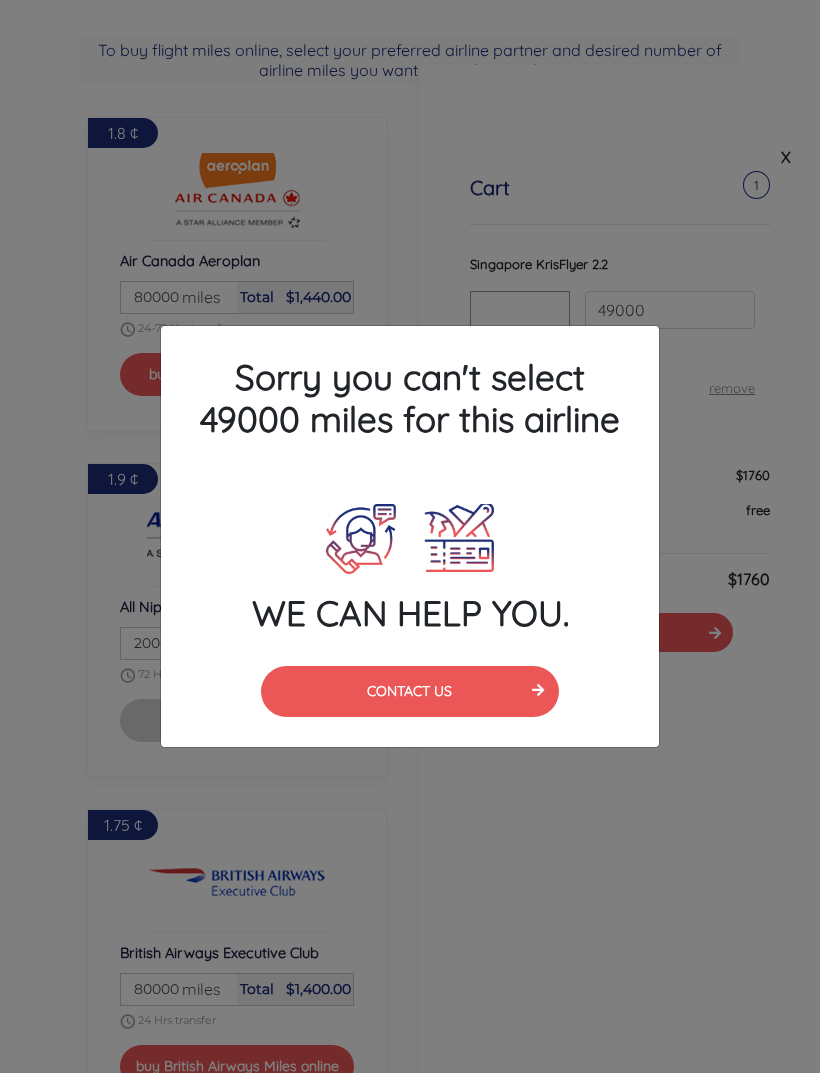 click on "Sorry you can't select  49000 miles for this airline
WE CAN HELP YOU.
CONTACT US" at bounding box center [410, 536] 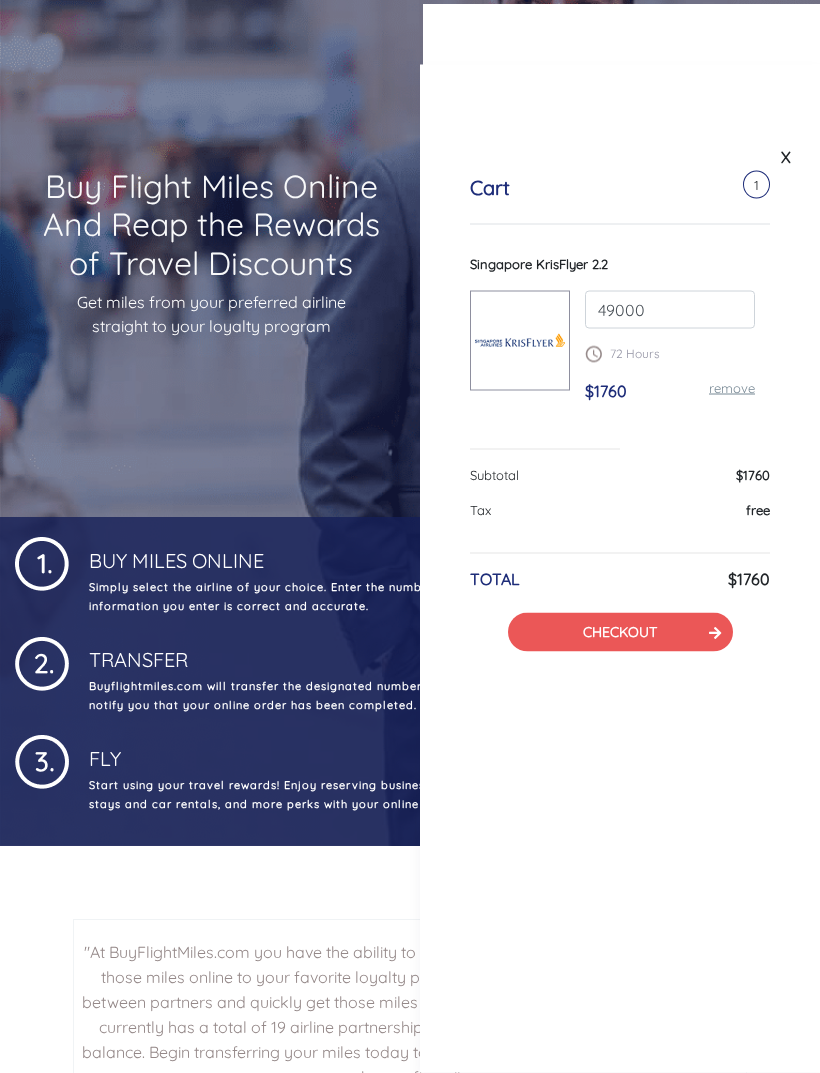 scroll, scrollTop: 0, scrollLeft: 0, axis: both 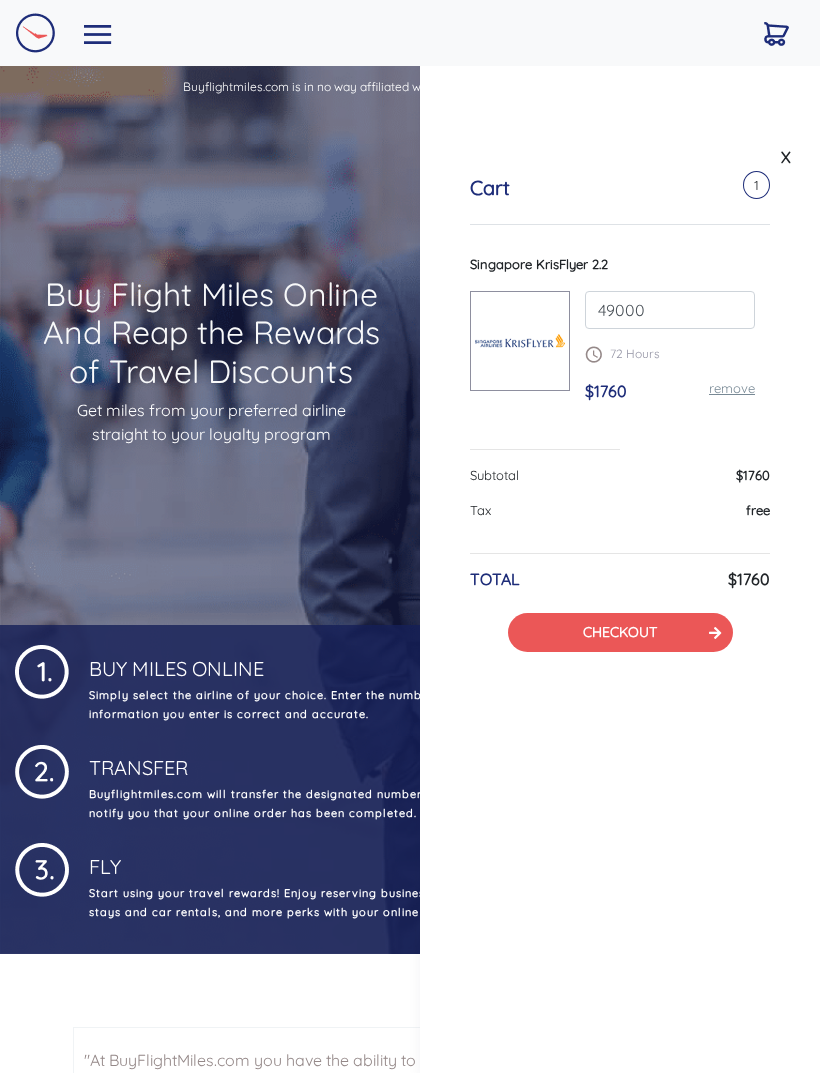 click at bounding box center (98, 34) 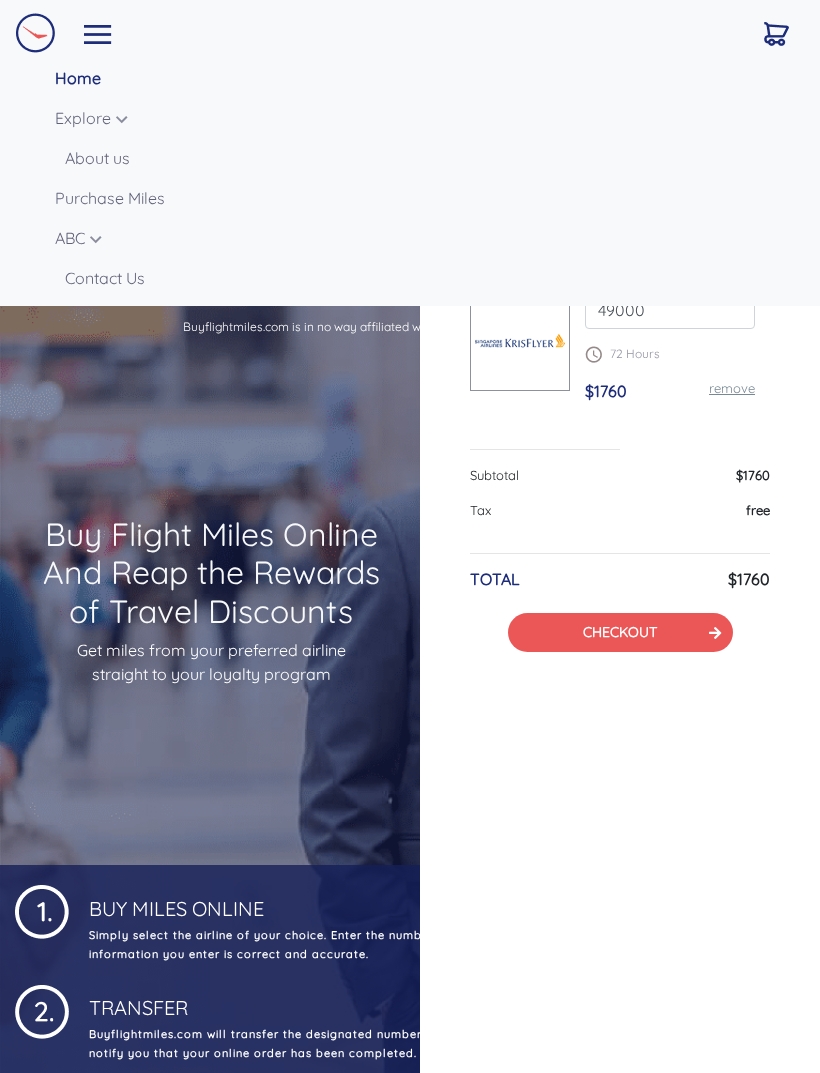 click on "Purchase Miles" at bounding box center [430, 198] 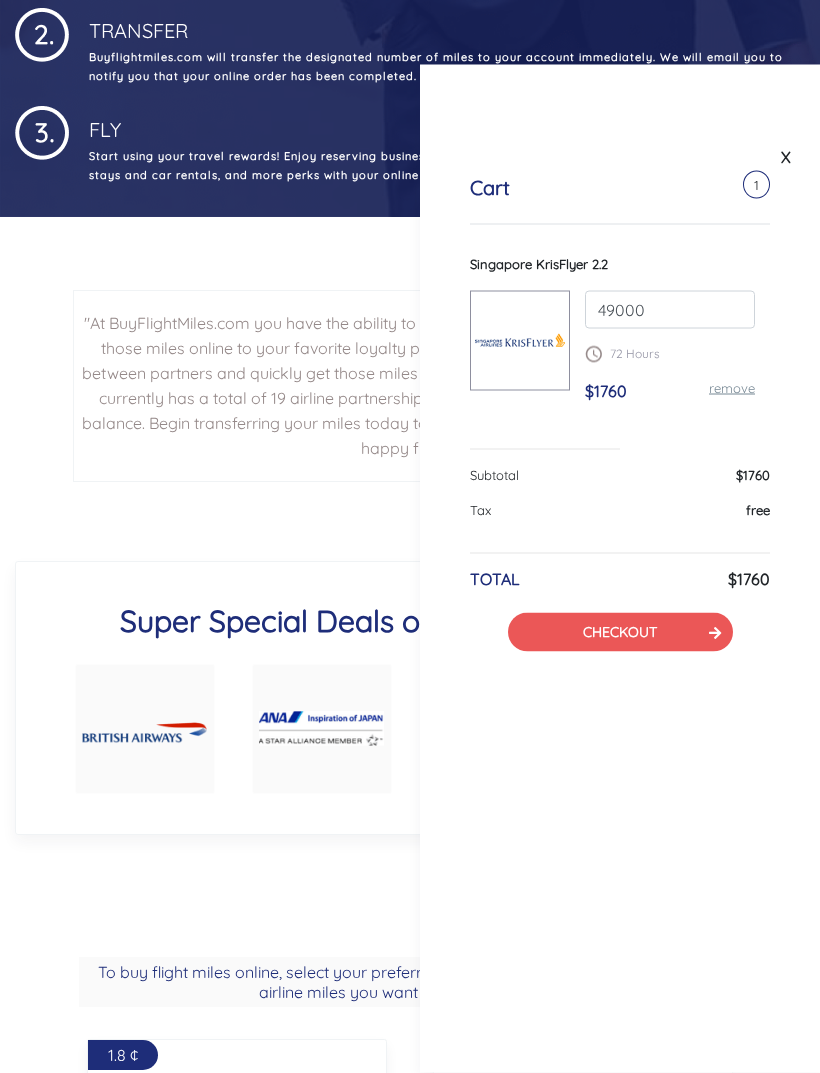 click on "X" at bounding box center (786, 157) 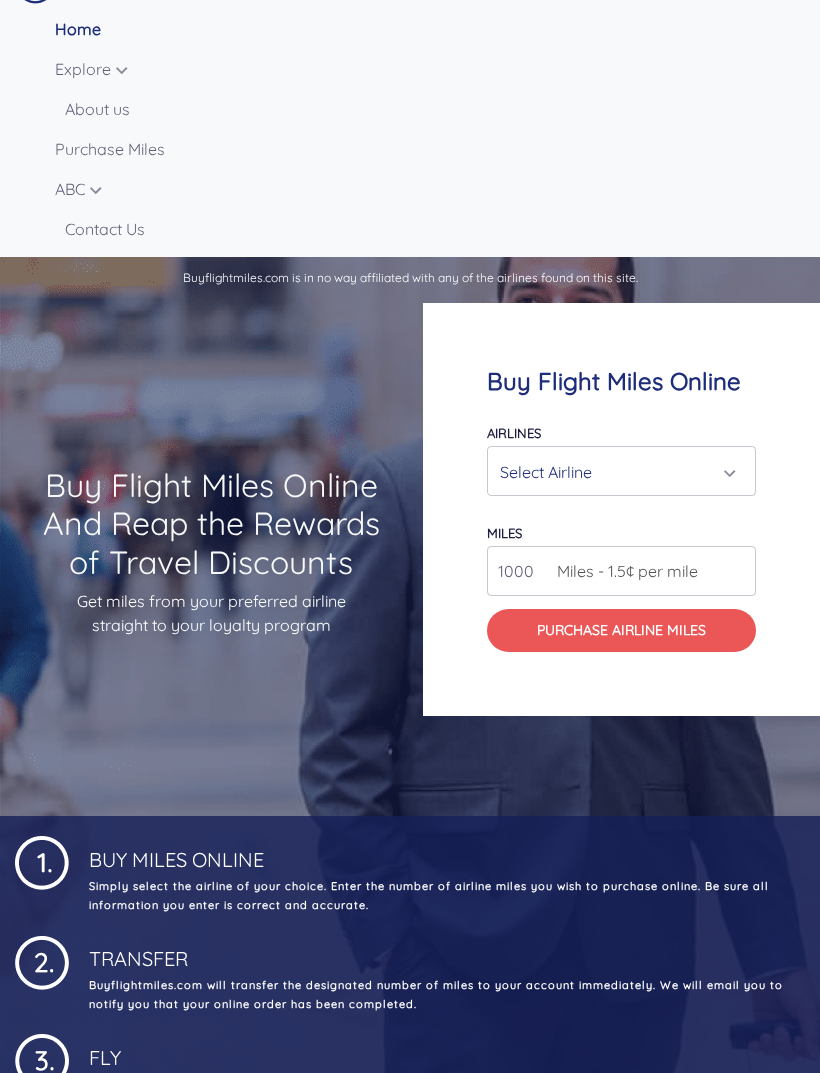 scroll, scrollTop: 0, scrollLeft: 0, axis: both 